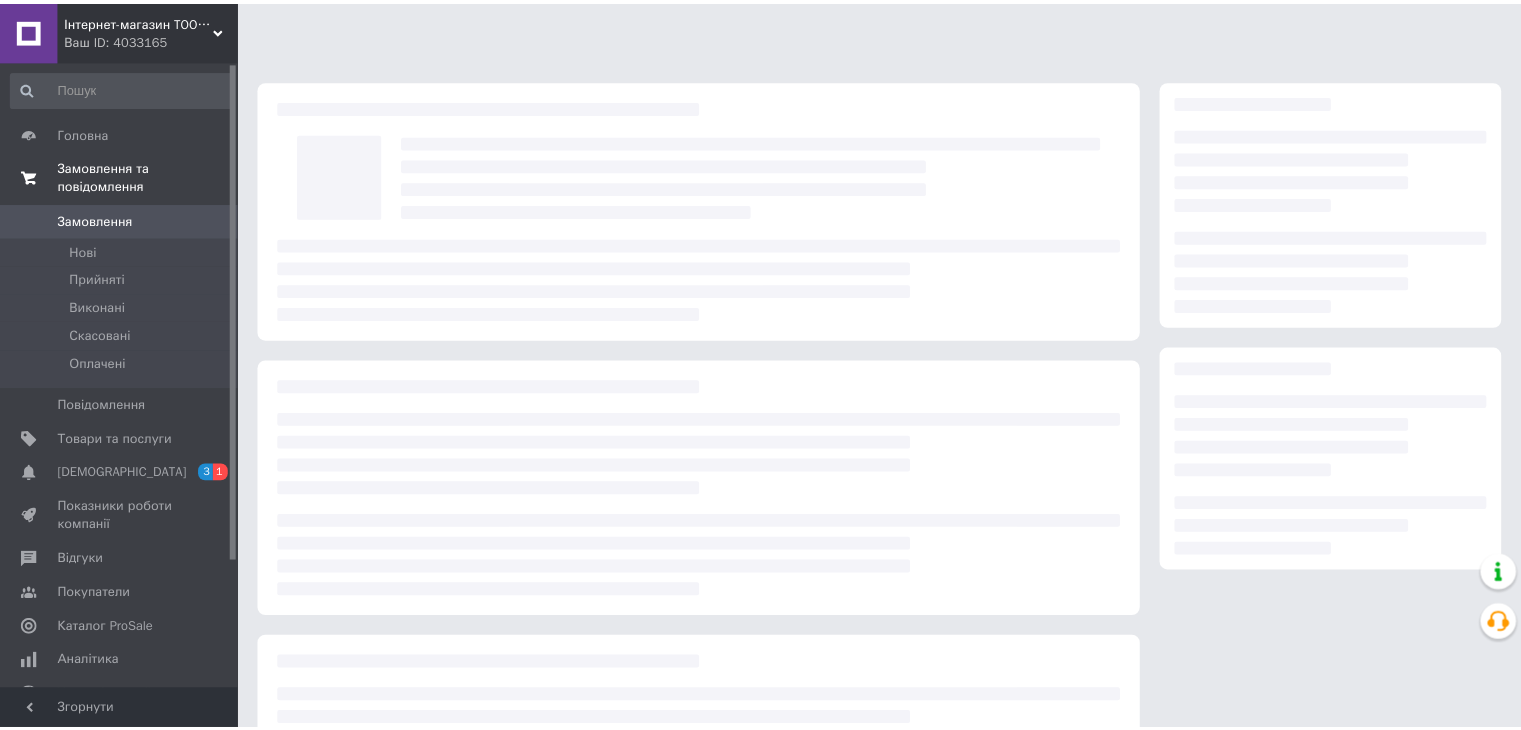 scroll, scrollTop: 0, scrollLeft: 0, axis: both 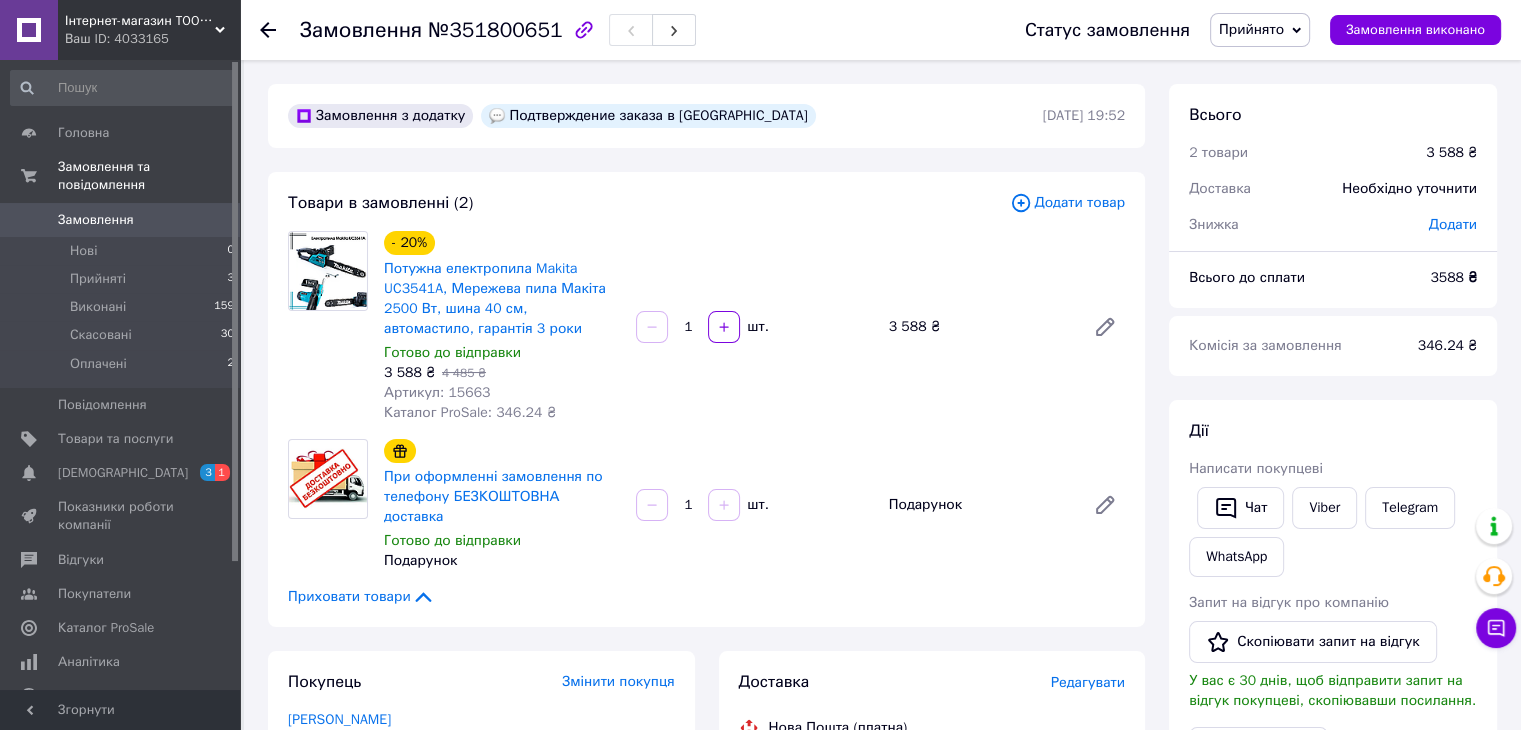 click on "Замовлення" at bounding box center [121, 220] 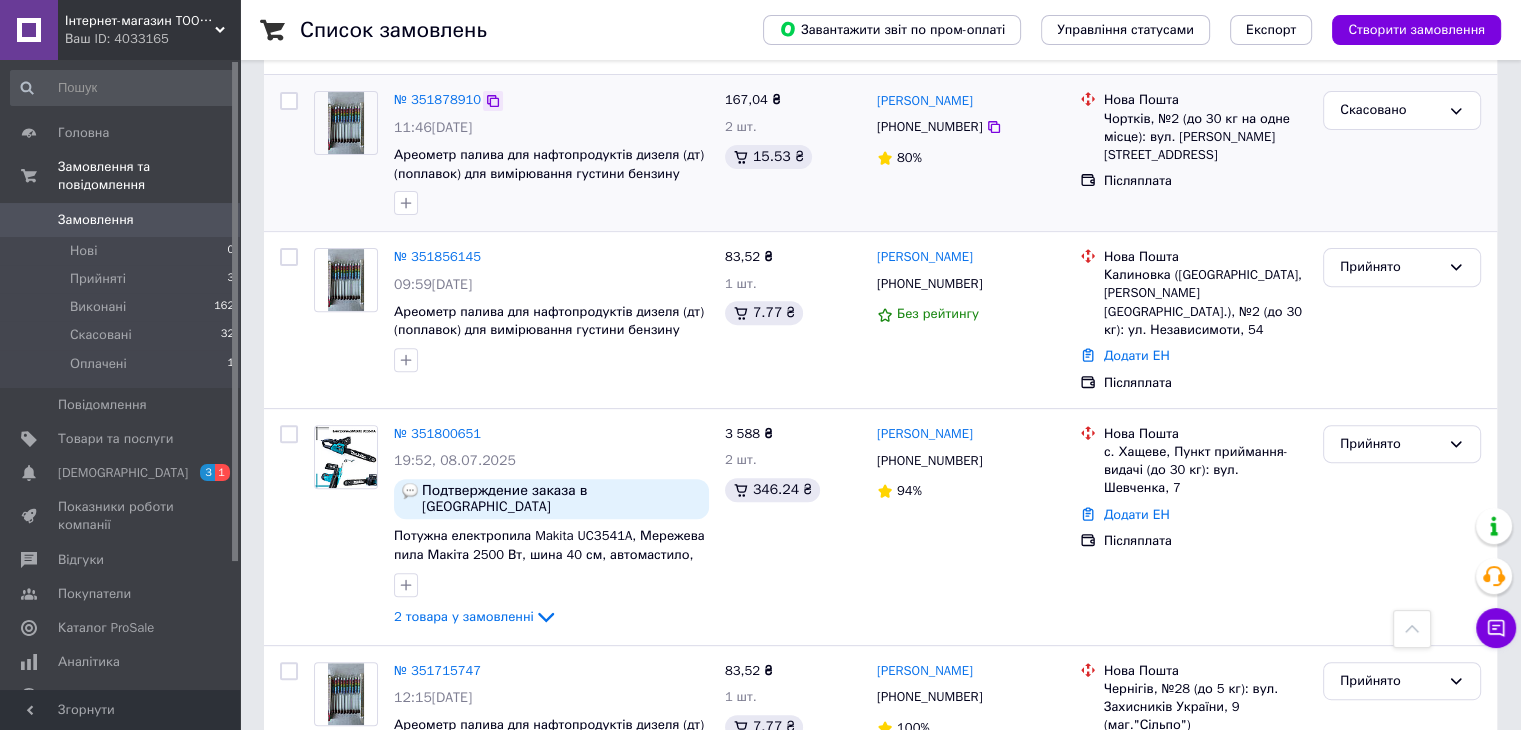scroll, scrollTop: 800, scrollLeft: 0, axis: vertical 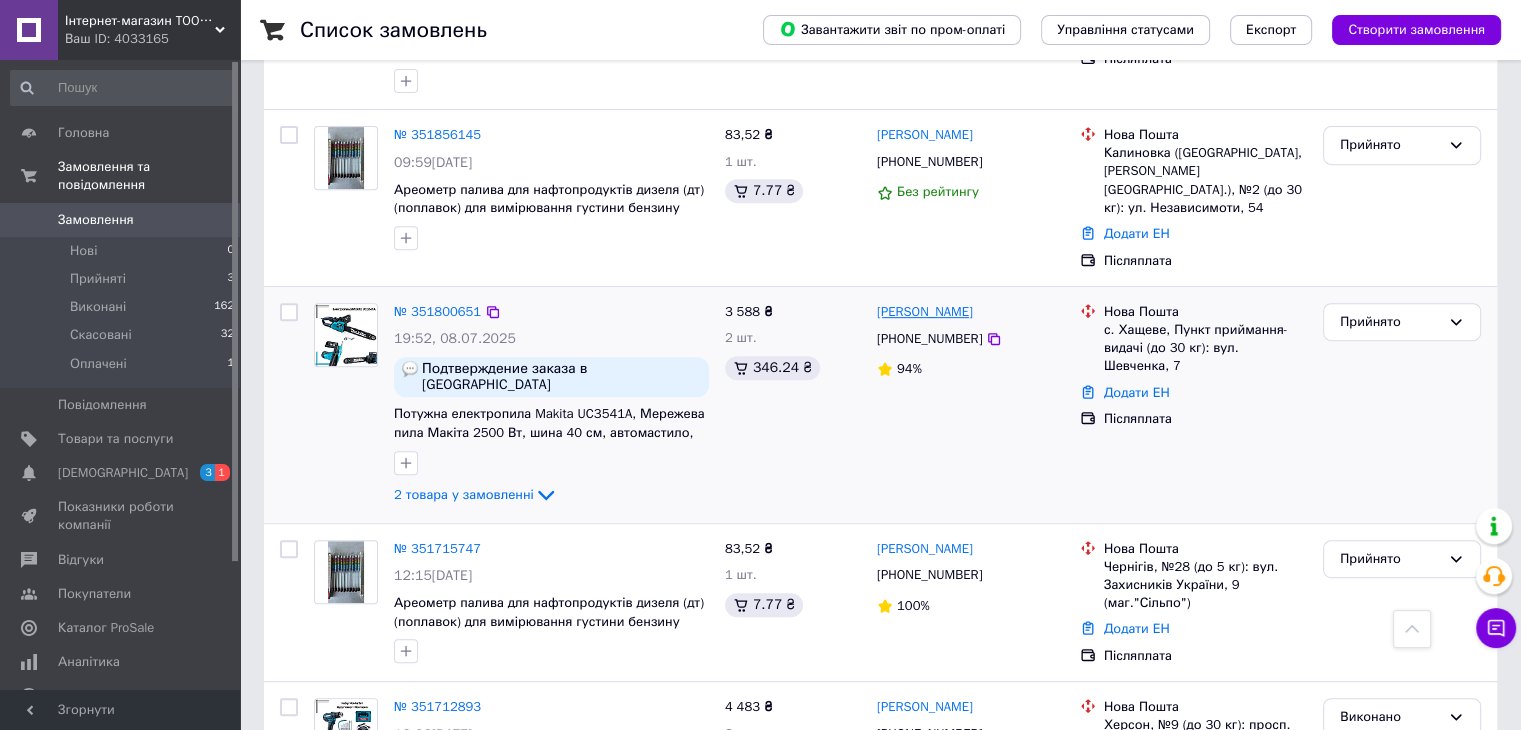 drag, startPoint x: 988, startPoint y: 253, endPoint x: 912, endPoint y: 271, distance: 78.10249 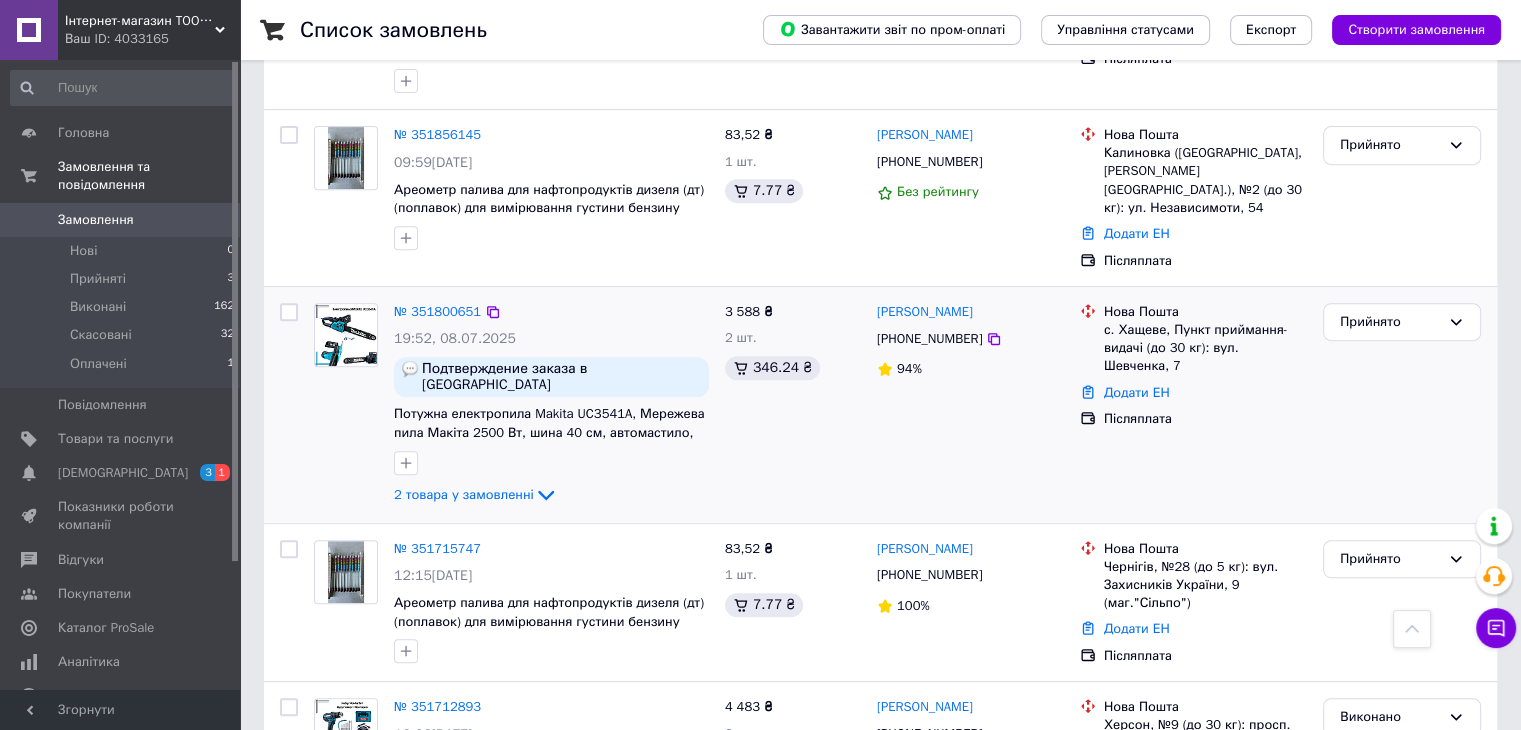 click on "[PERSON_NAME]" at bounding box center [970, 312] 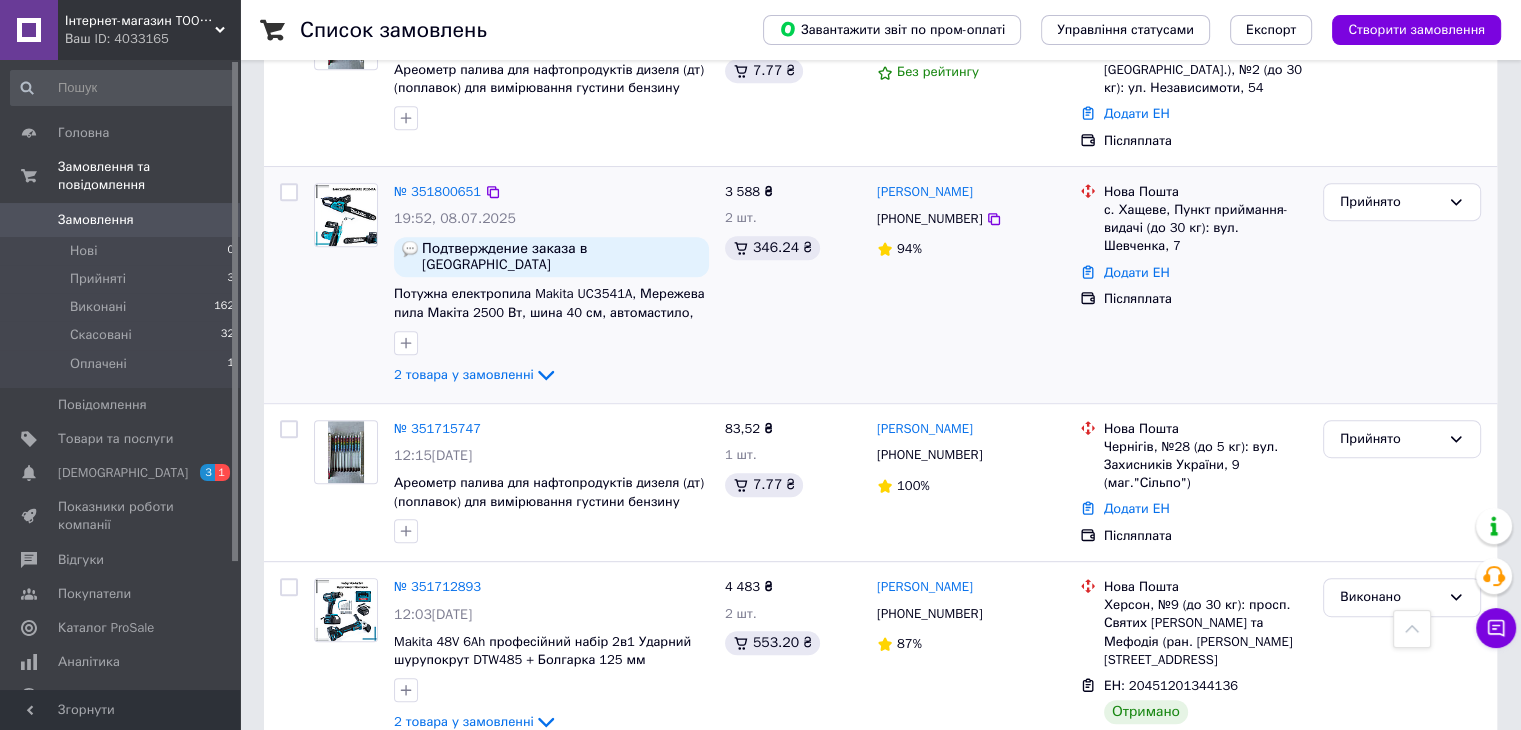scroll, scrollTop: 700, scrollLeft: 0, axis: vertical 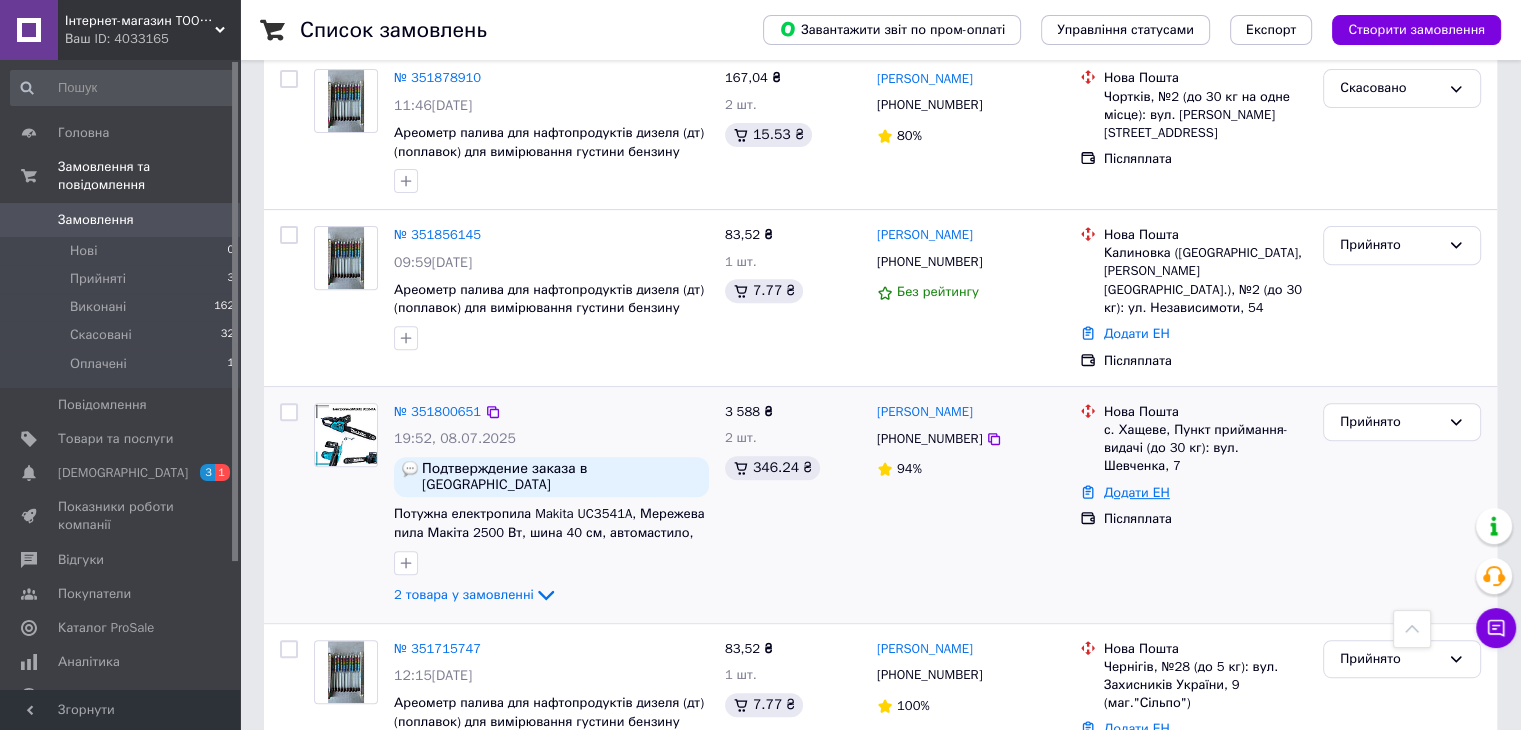 click on "Додати ЕН" at bounding box center (1137, 492) 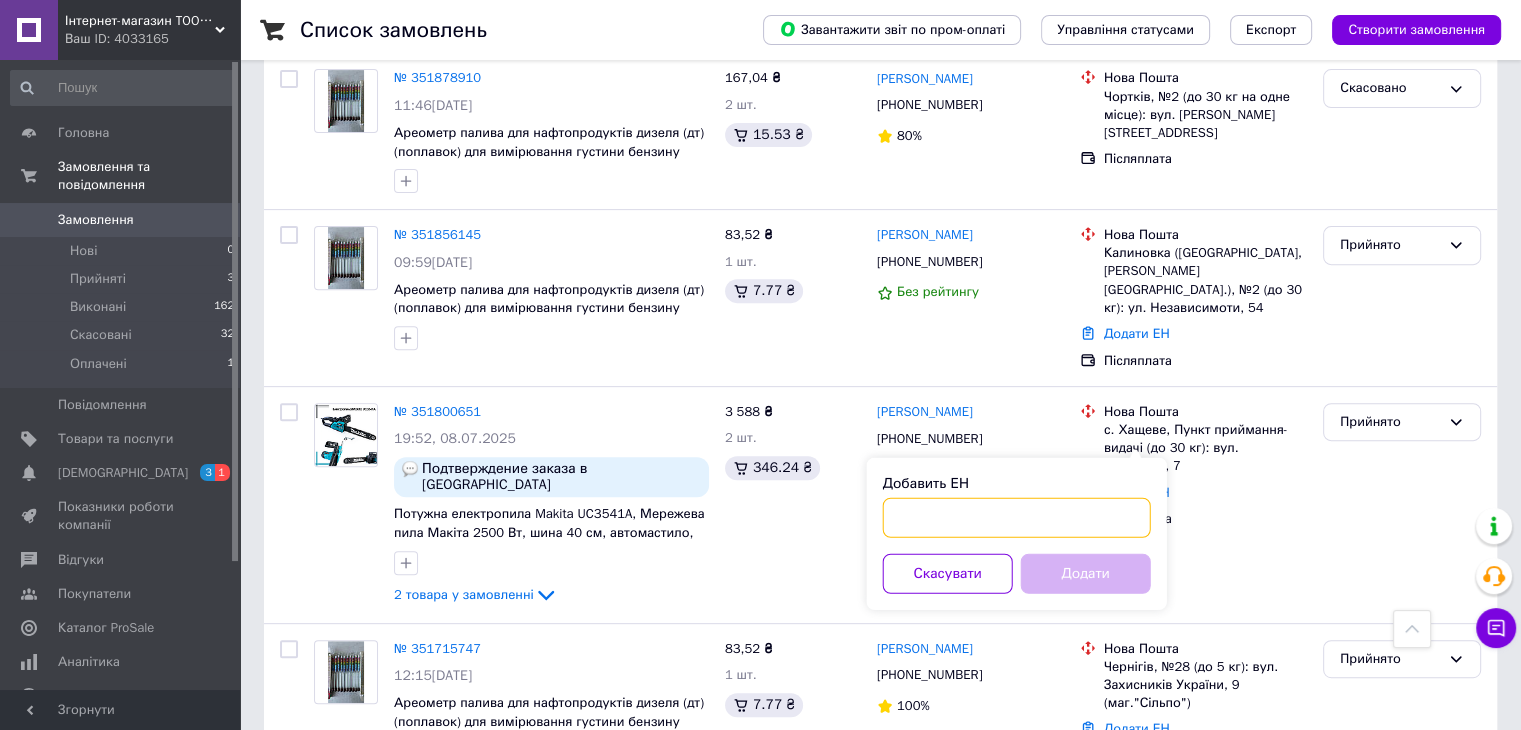 drag, startPoint x: 1073, startPoint y: 508, endPoint x: 1073, endPoint y: 561, distance: 53 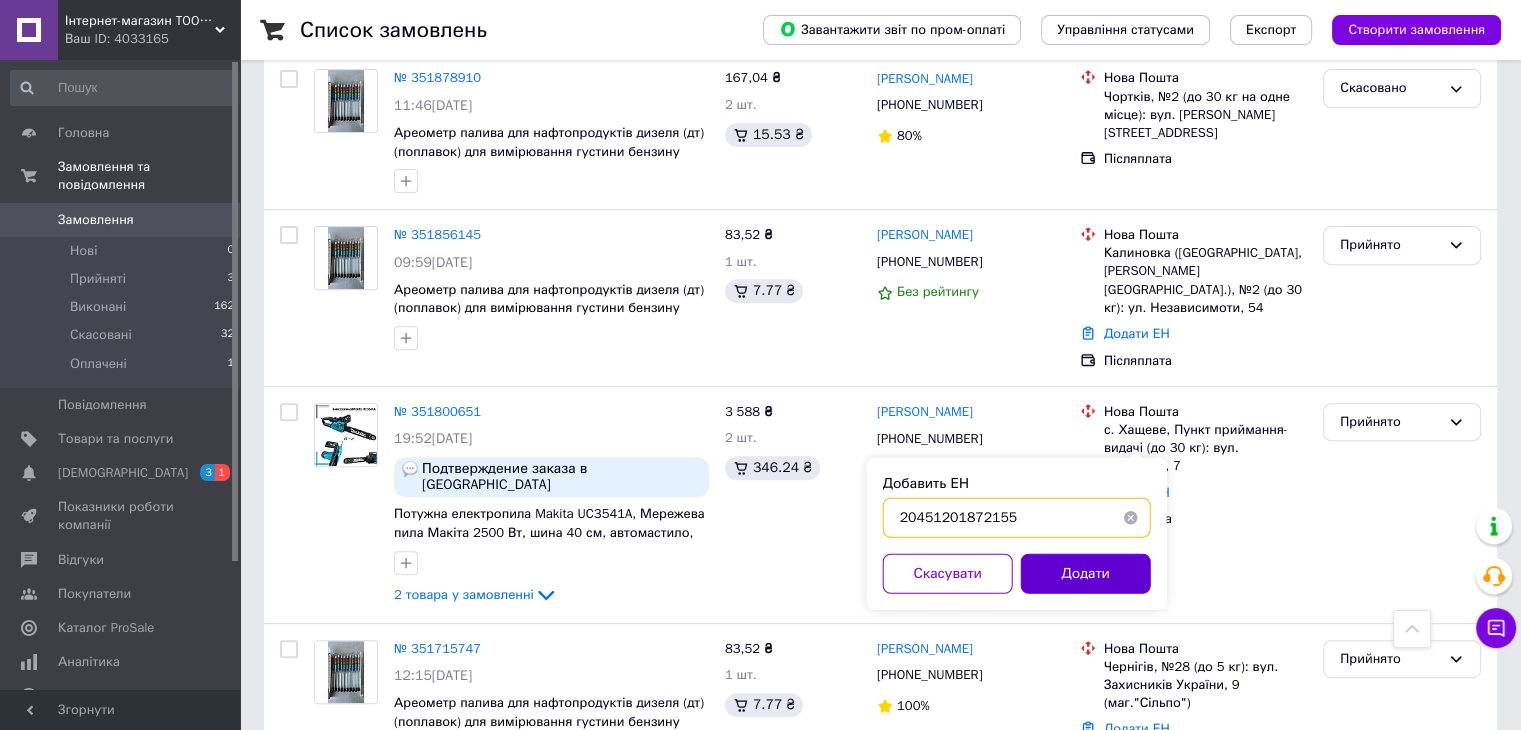 type on "20451201872155" 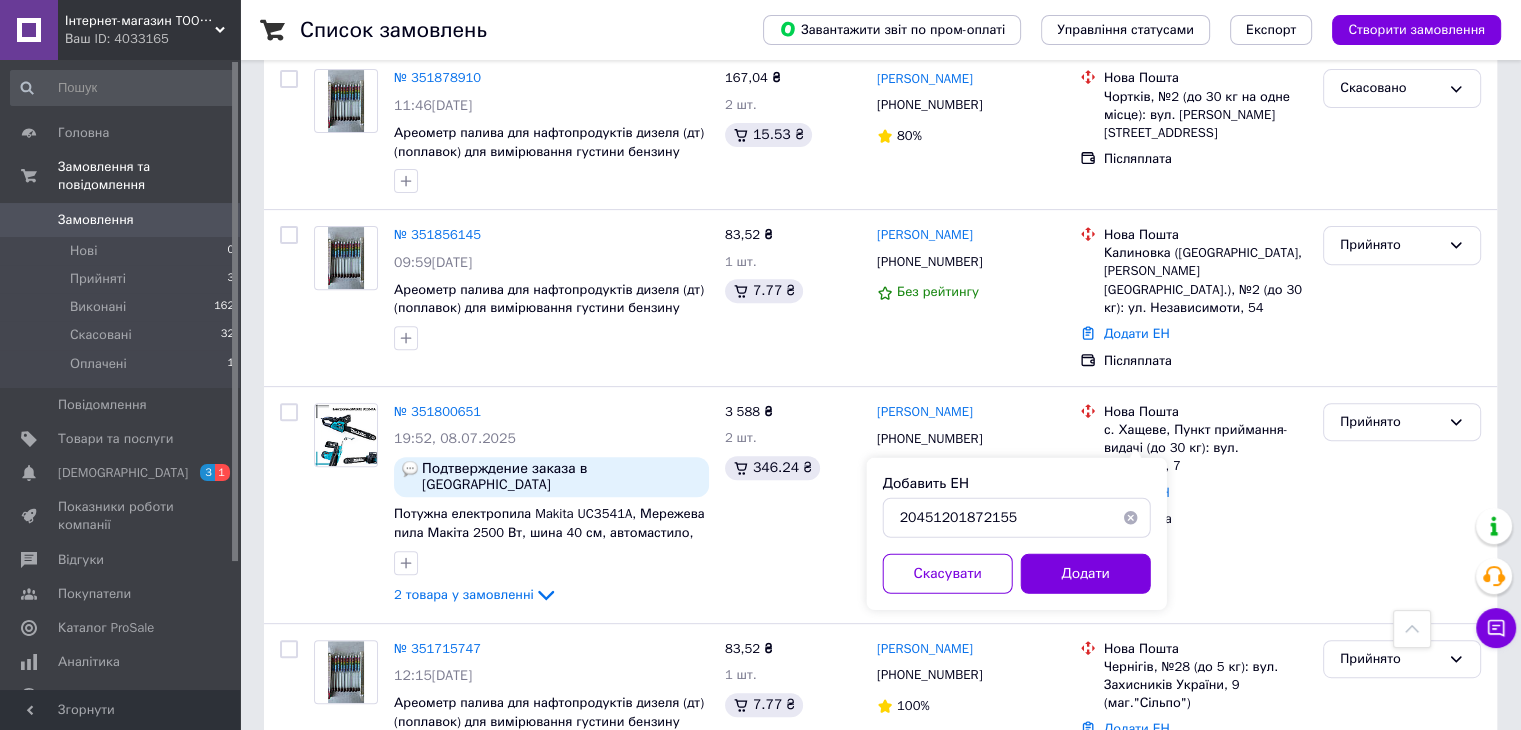 click on "Додати" at bounding box center (1086, 574) 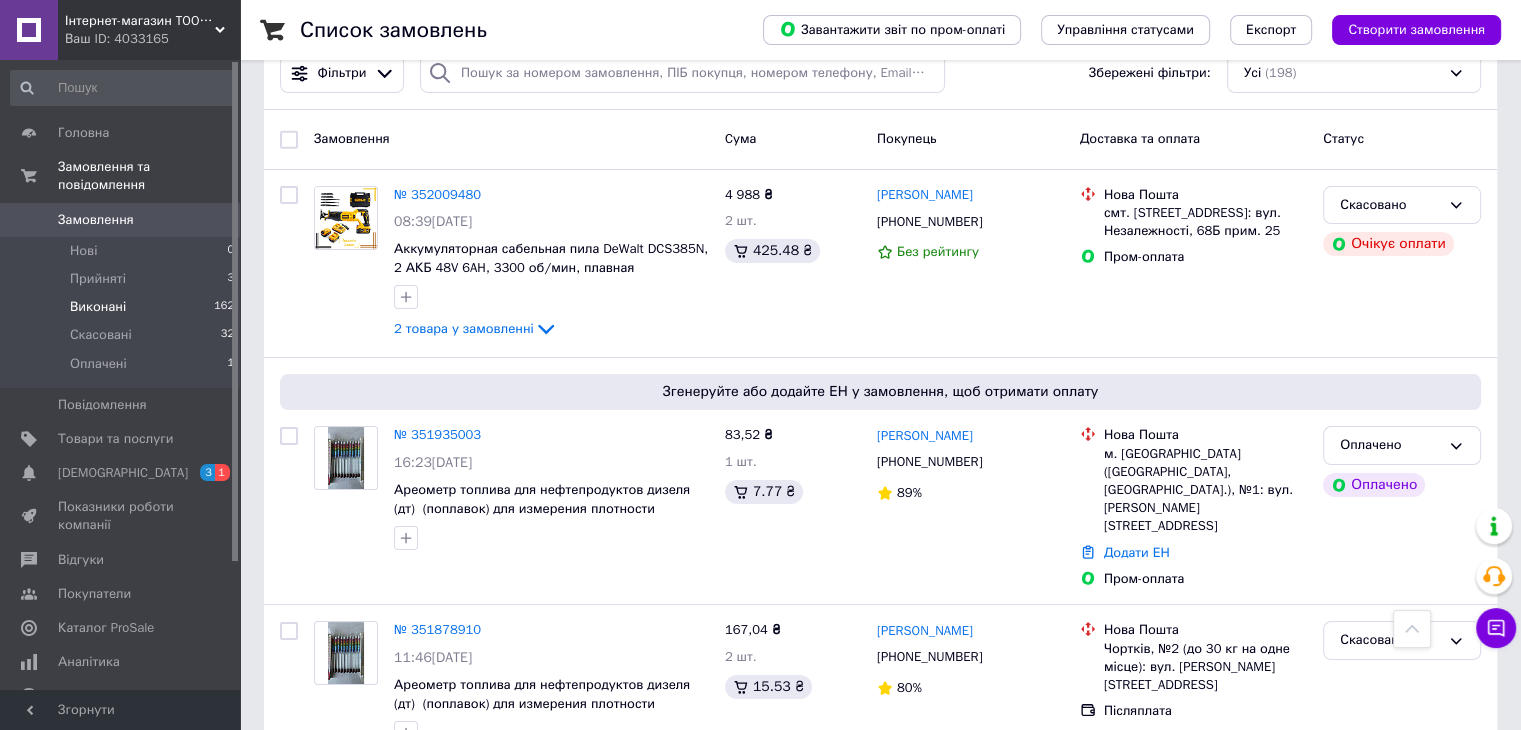 scroll, scrollTop: 100, scrollLeft: 0, axis: vertical 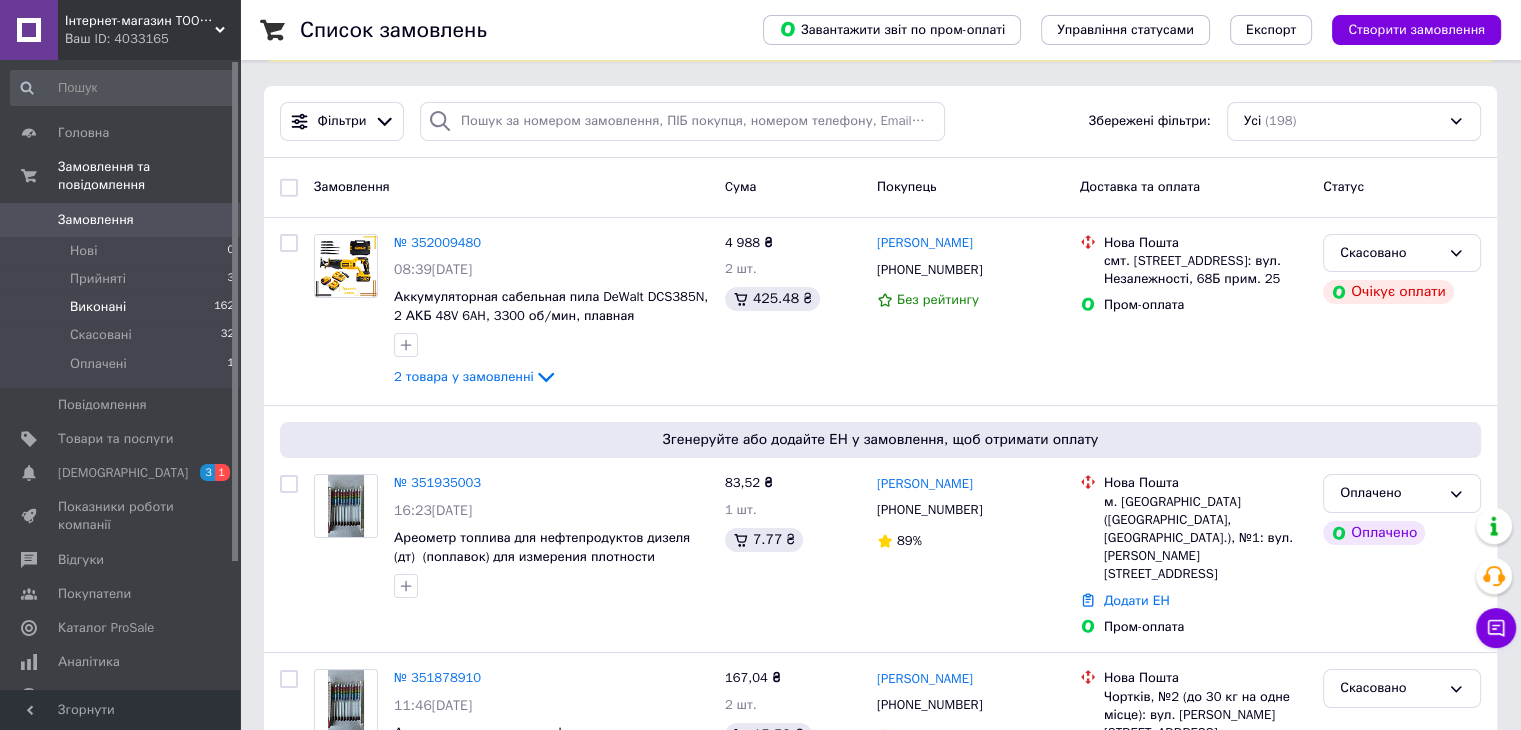 click on "Прийняті 3" at bounding box center (123, 279) 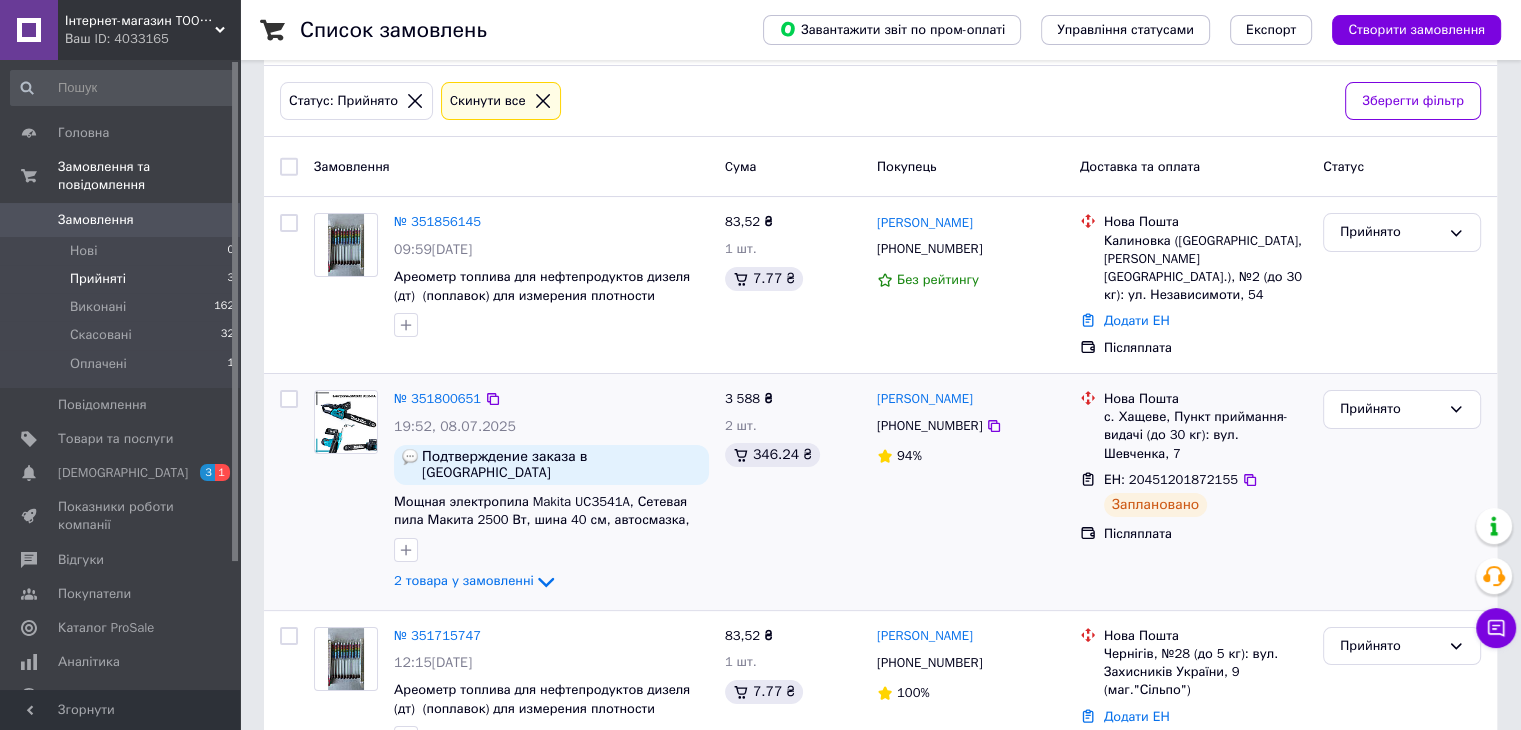 scroll, scrollTop: 219, scrollLeft: 0, axis: vertical 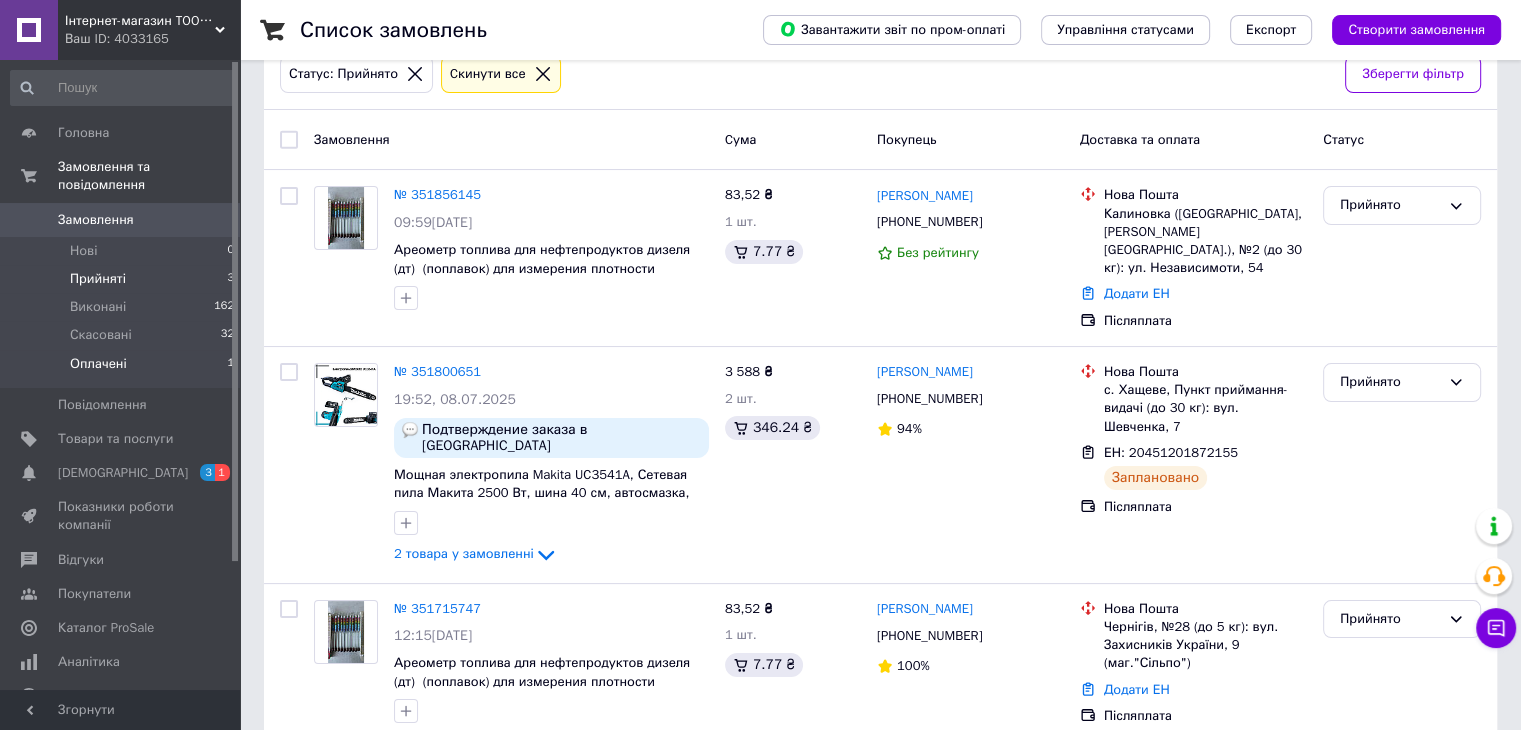 click on "Оплачені 1" at bounding box center [123, 369] 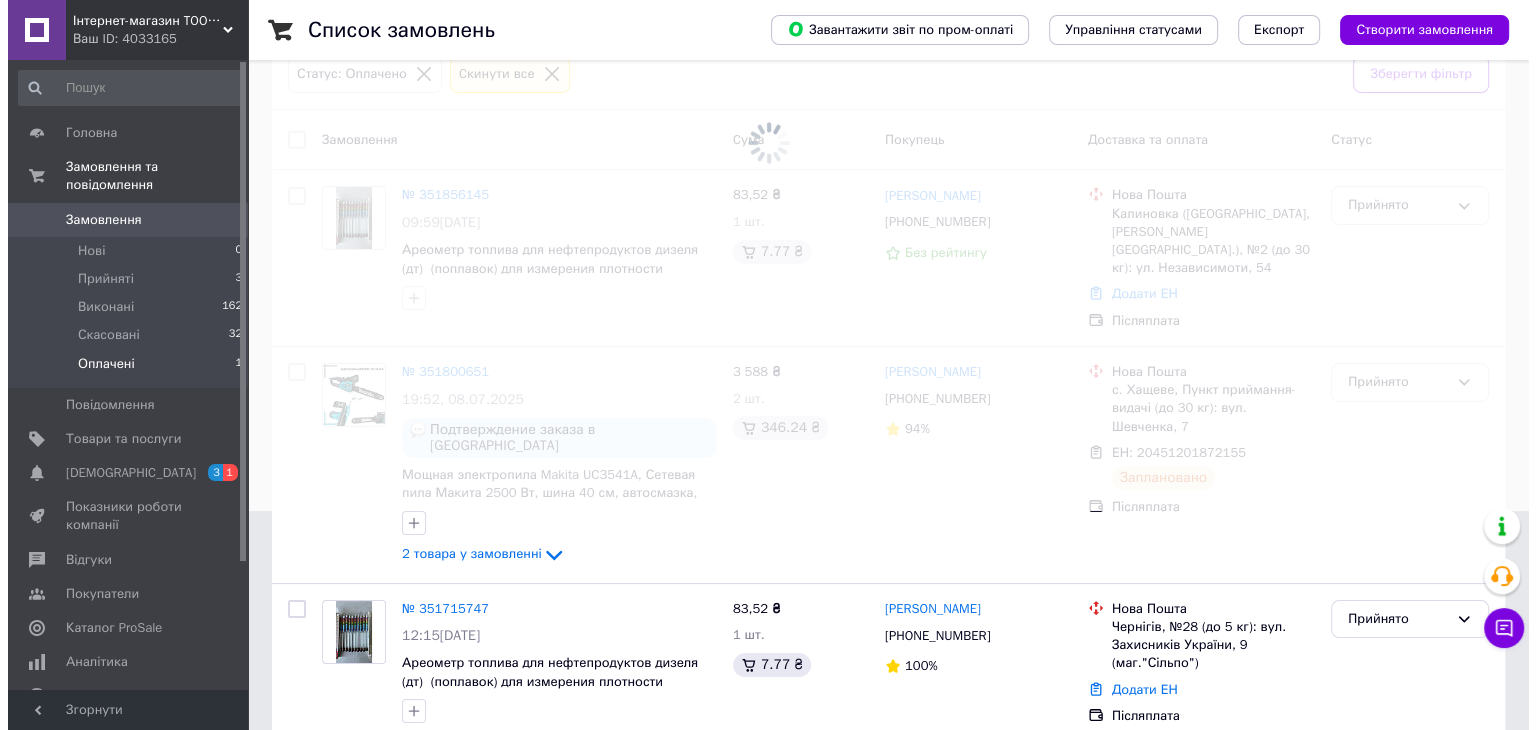scroll, scrollTop: 0, scrollLeft: 0, axis: both 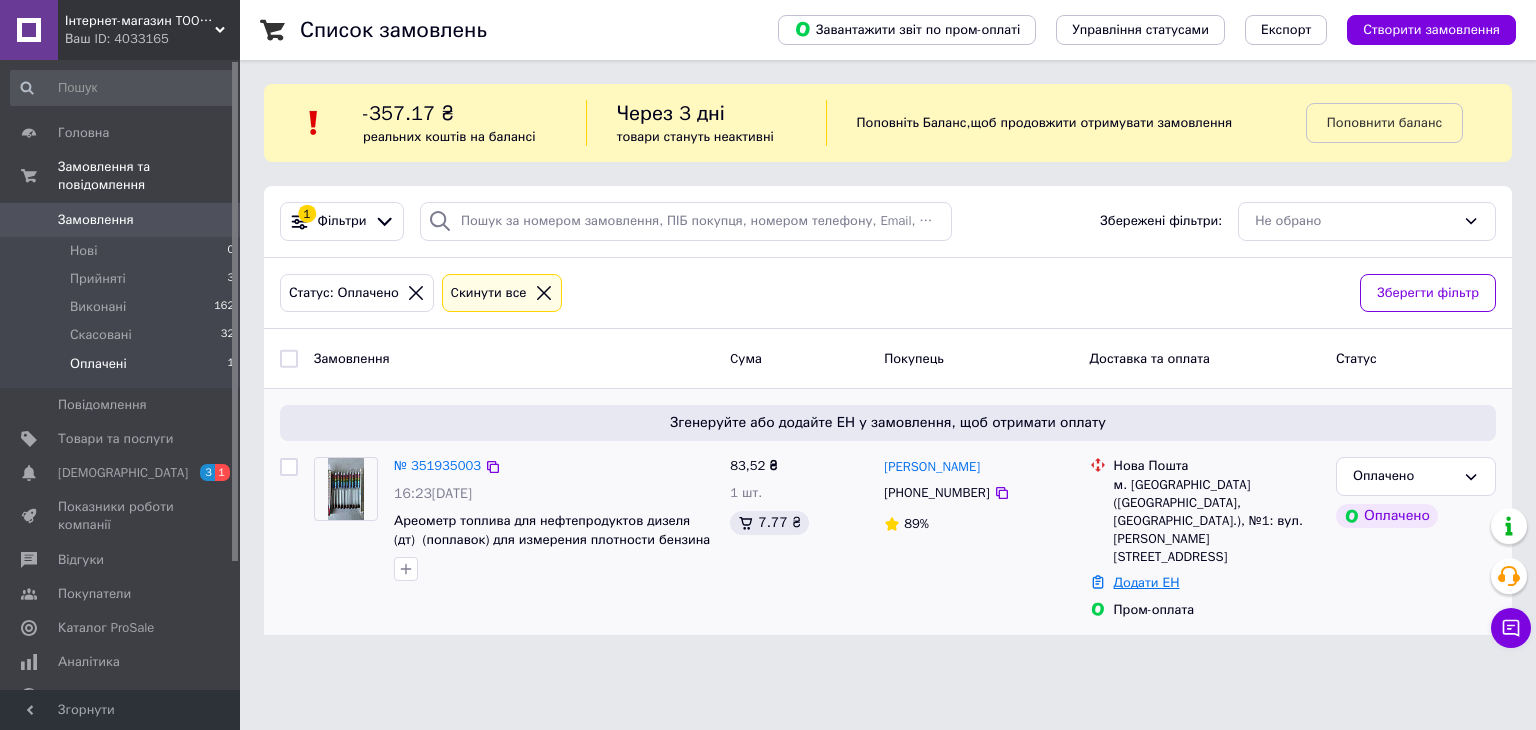 click on "Додати ЕН" at bounding box center [1147, 582] 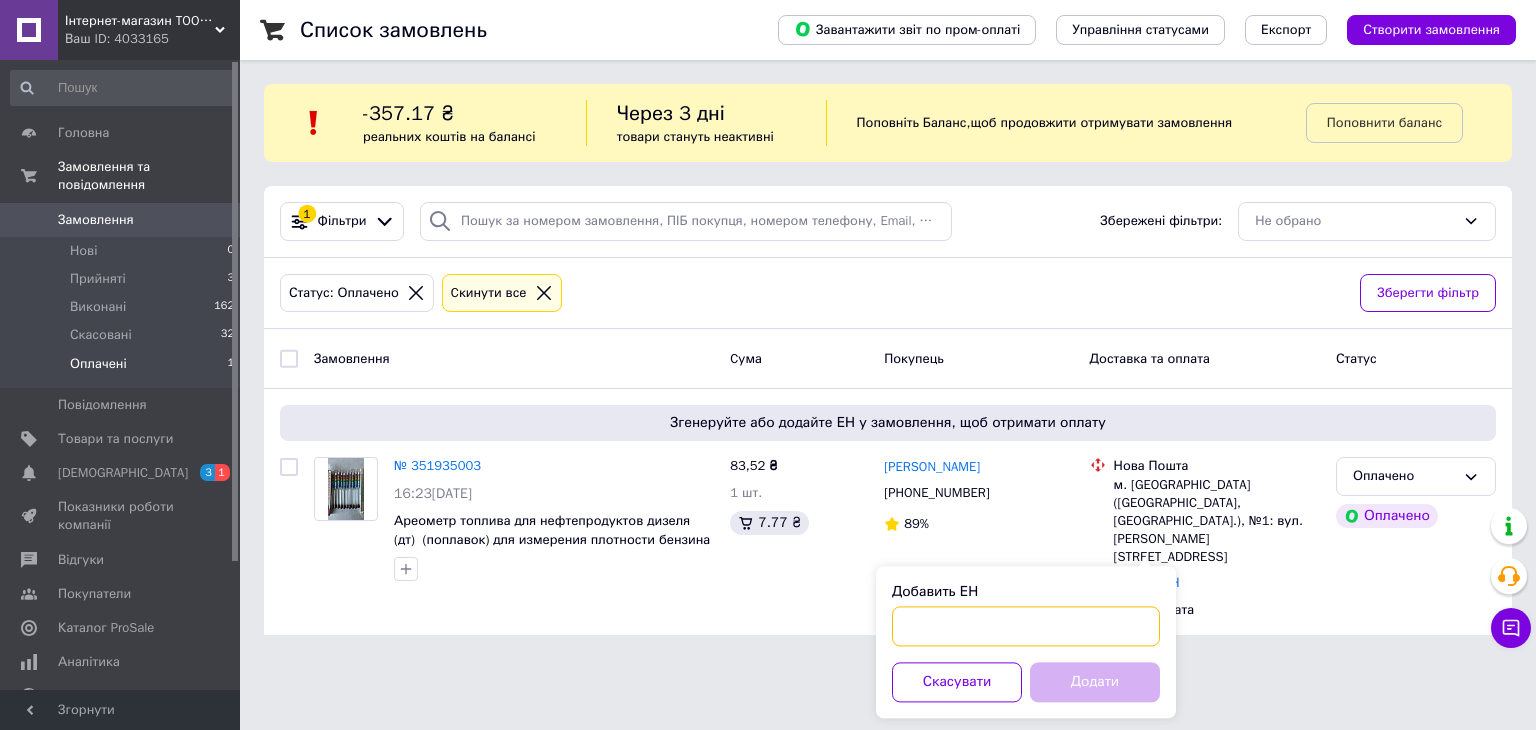 click on "Добавить ЕН" at bounding box center [1026, 626] 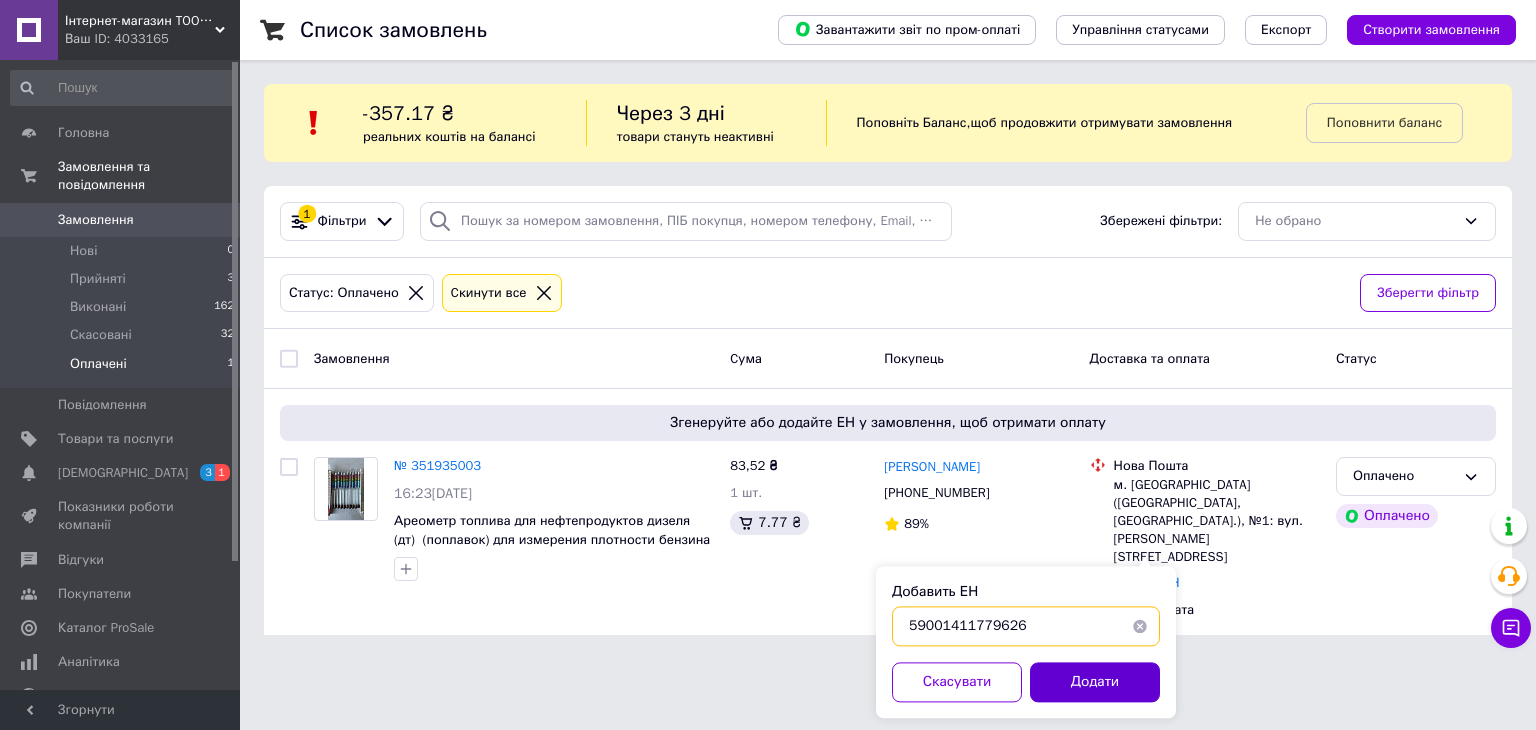 type on "59001411779626" 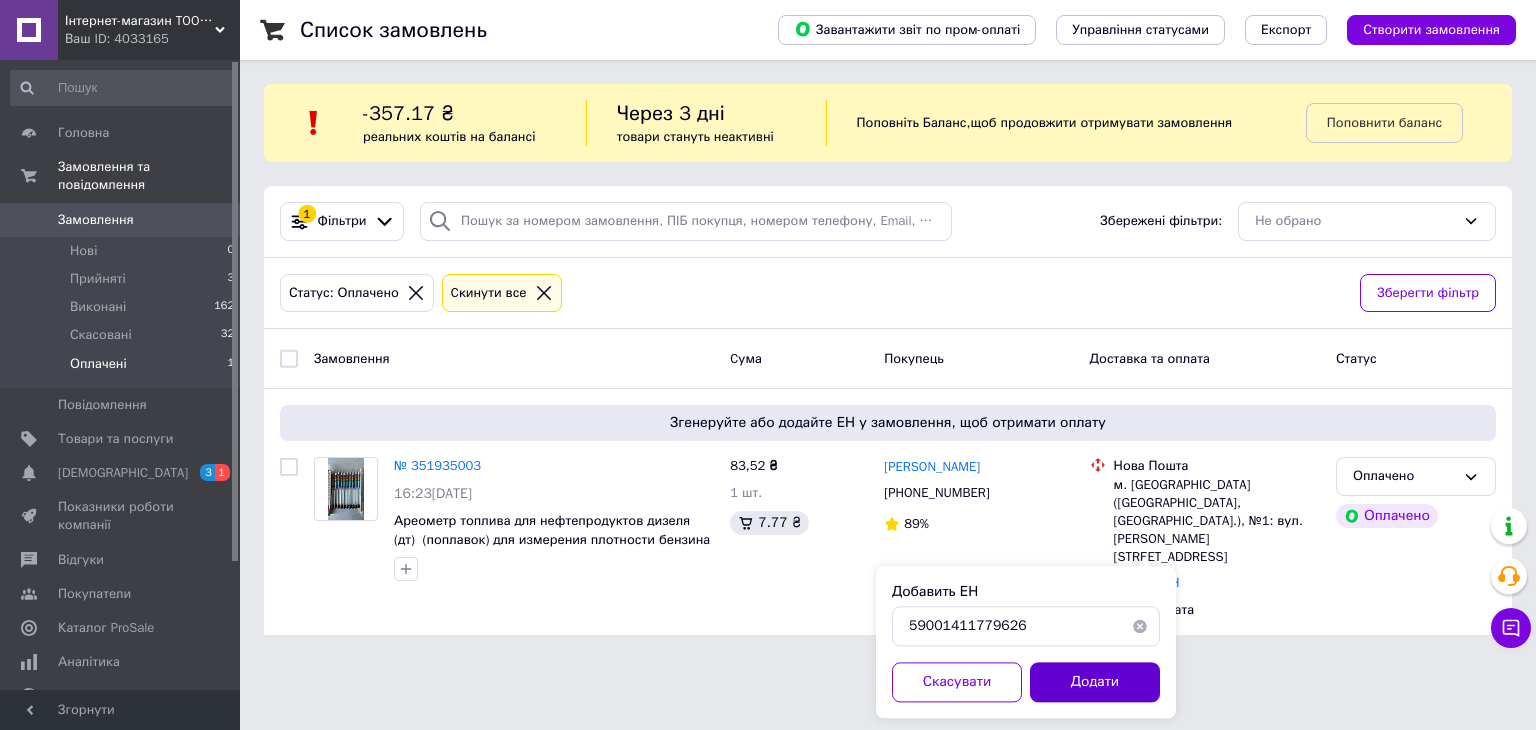 click on "Додати" at bounding box center [1095, 682] 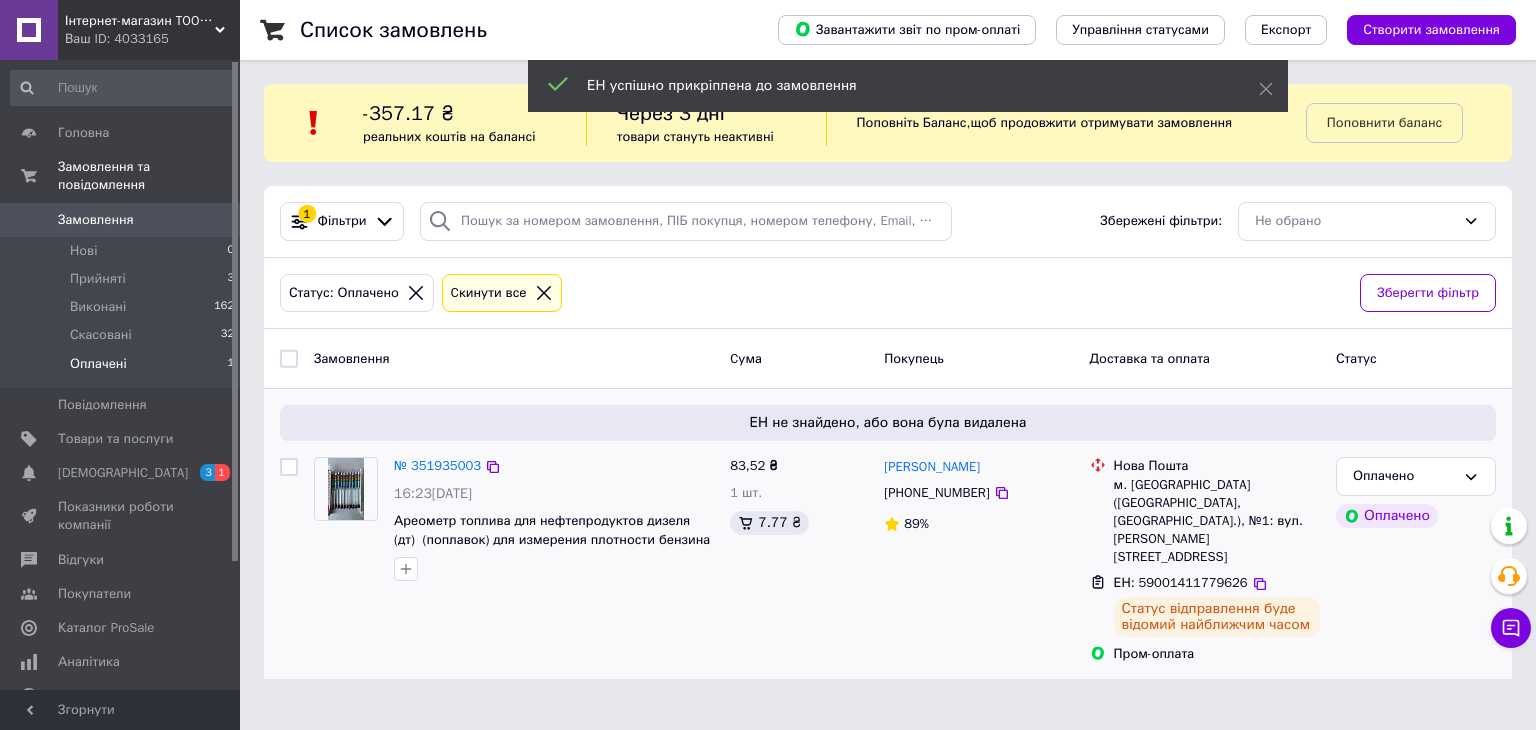 click on "ЕН: 59001411779626" at bounding box center [1181, 582] 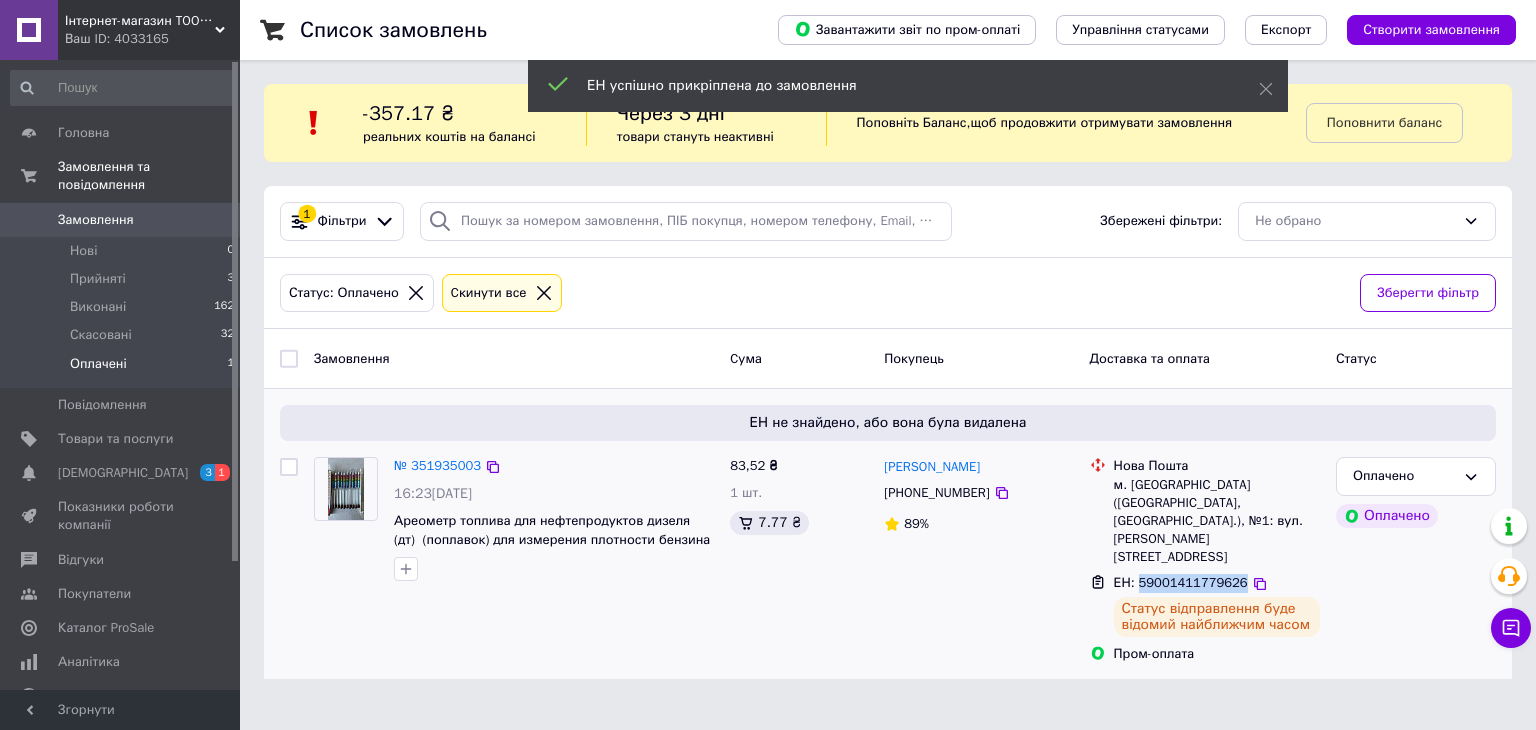 click on "ЕН: 59001411779626" at bounding box center [1181, 582] 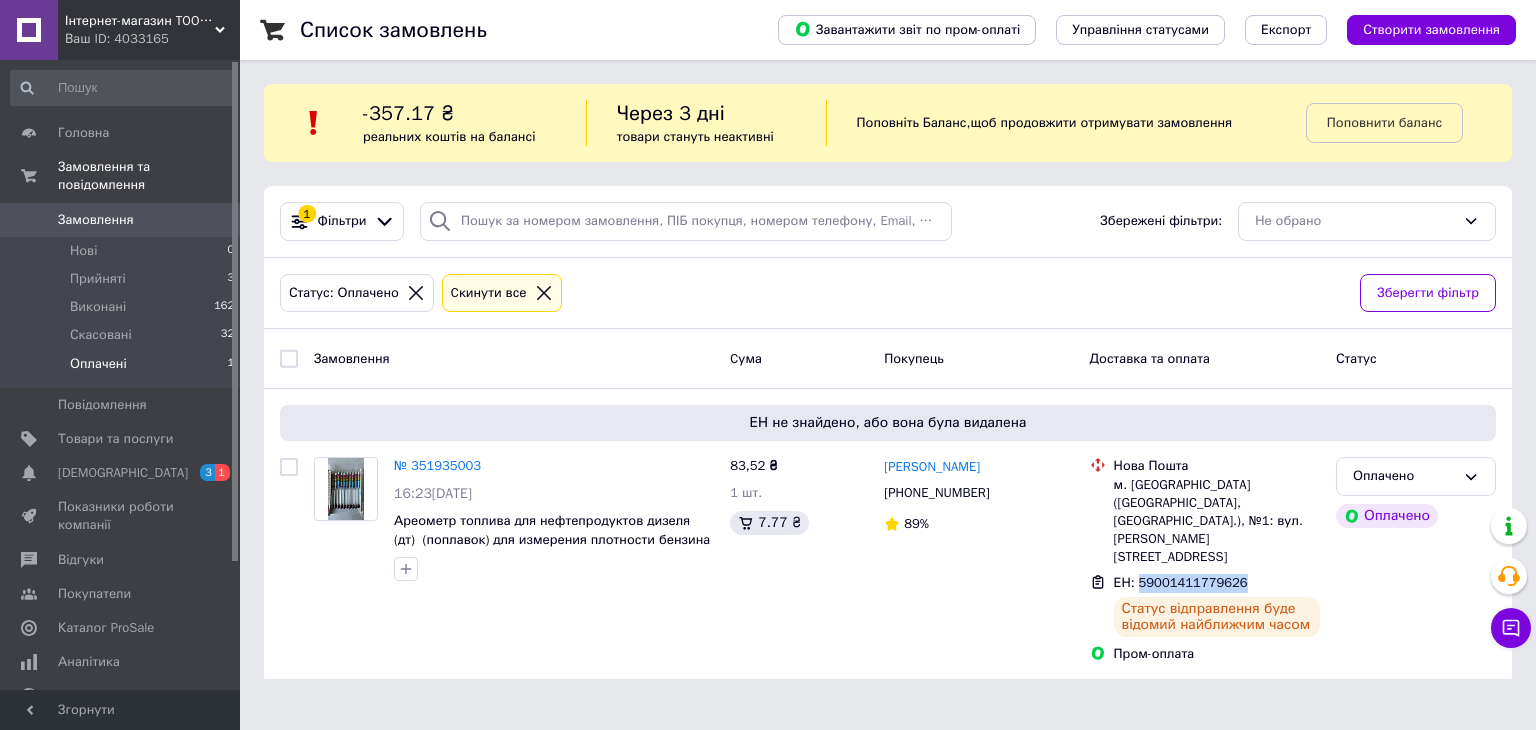 click on "Замовлення 0" at bounding box center [123, 220] 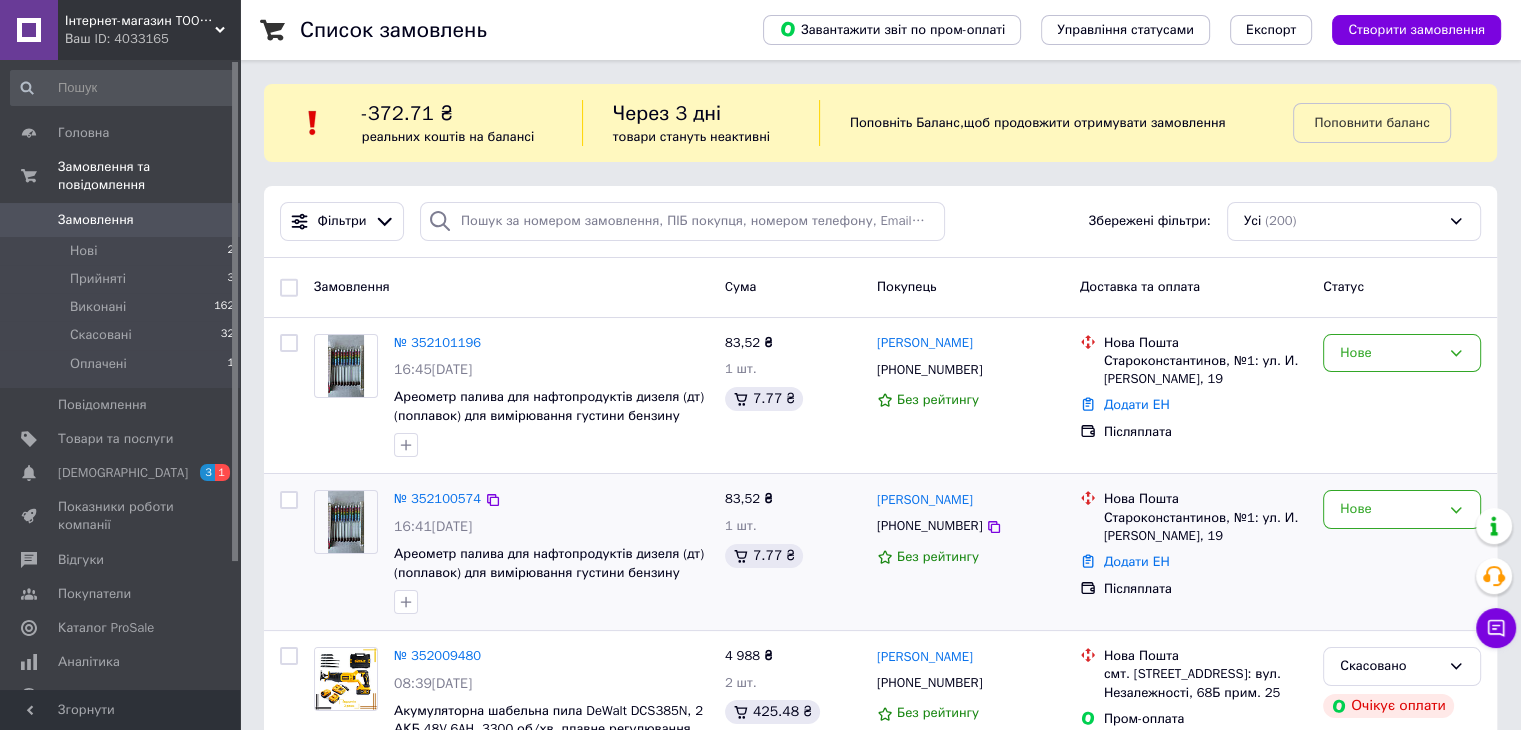 click on "№ 352100574" at bounding box center [437, 499] 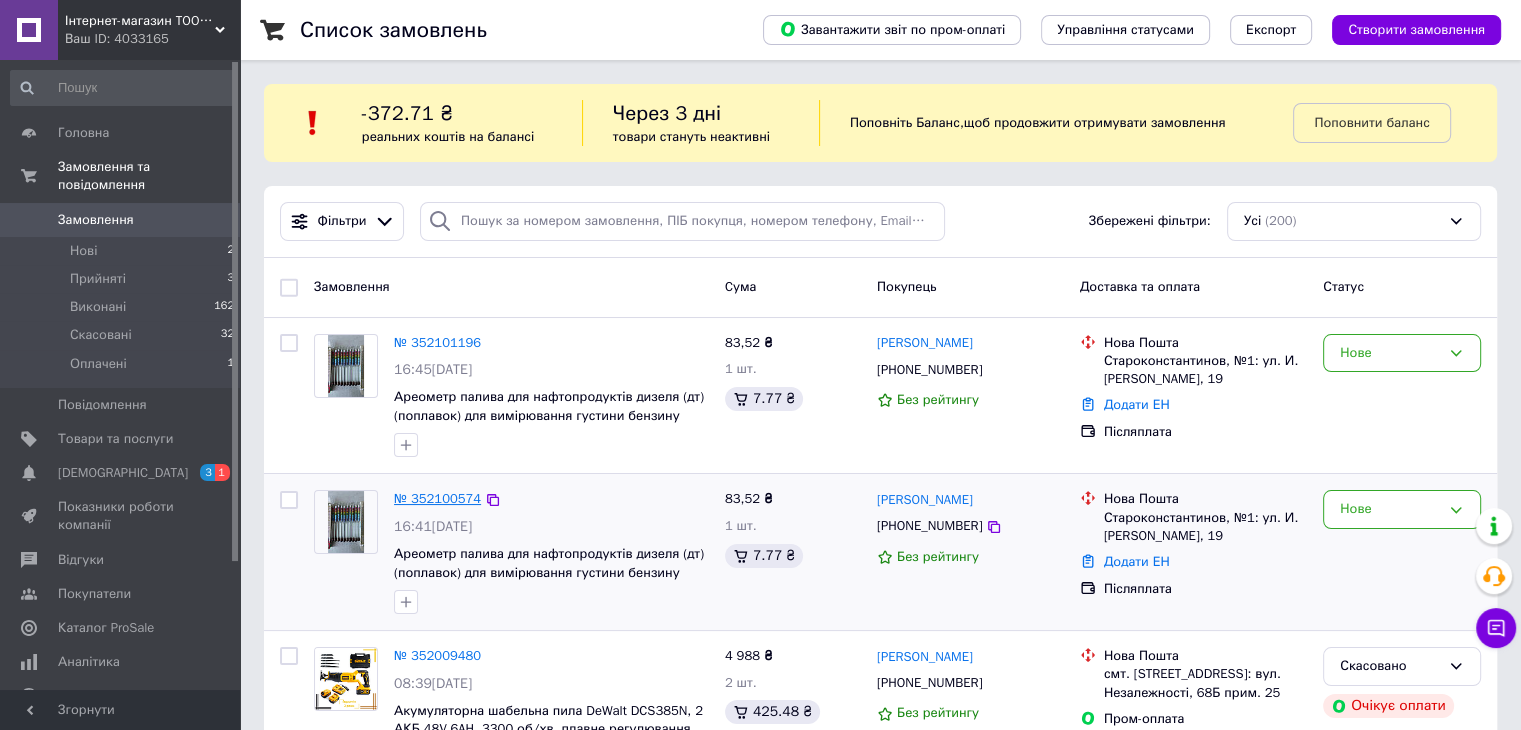 click on "№ 352100574" at bounding box center (437, 498) 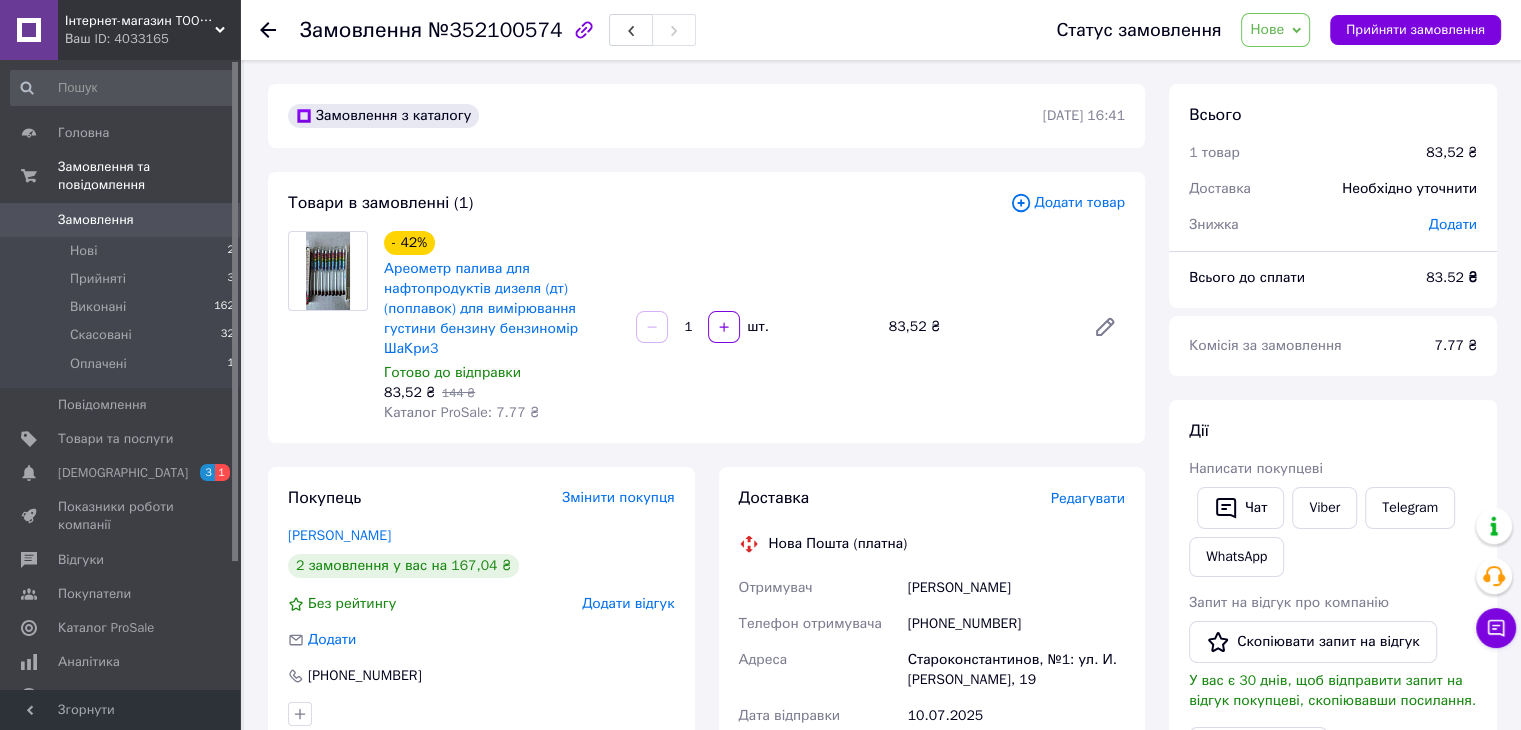 click 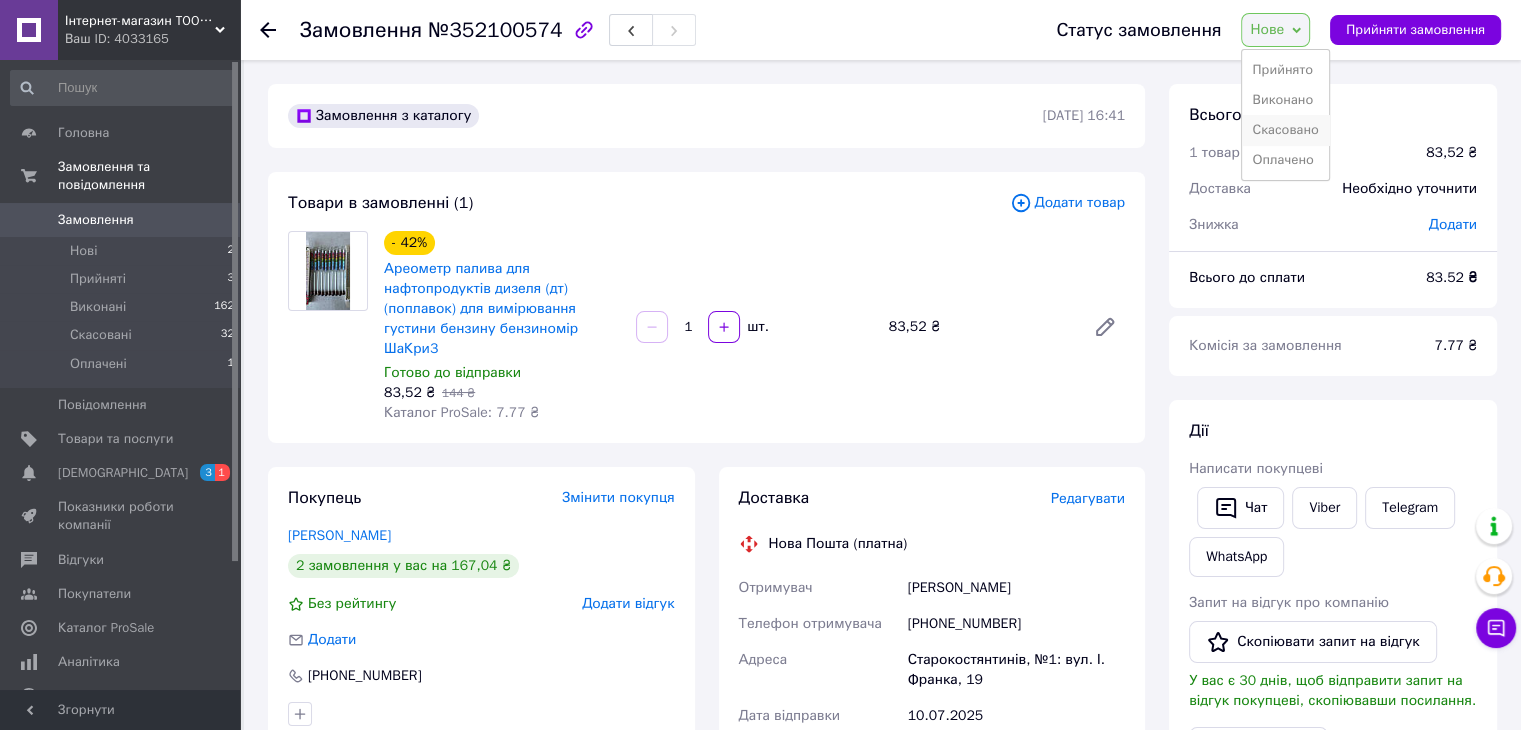 click on "Скасовано" at bounding box center (1285, 130) 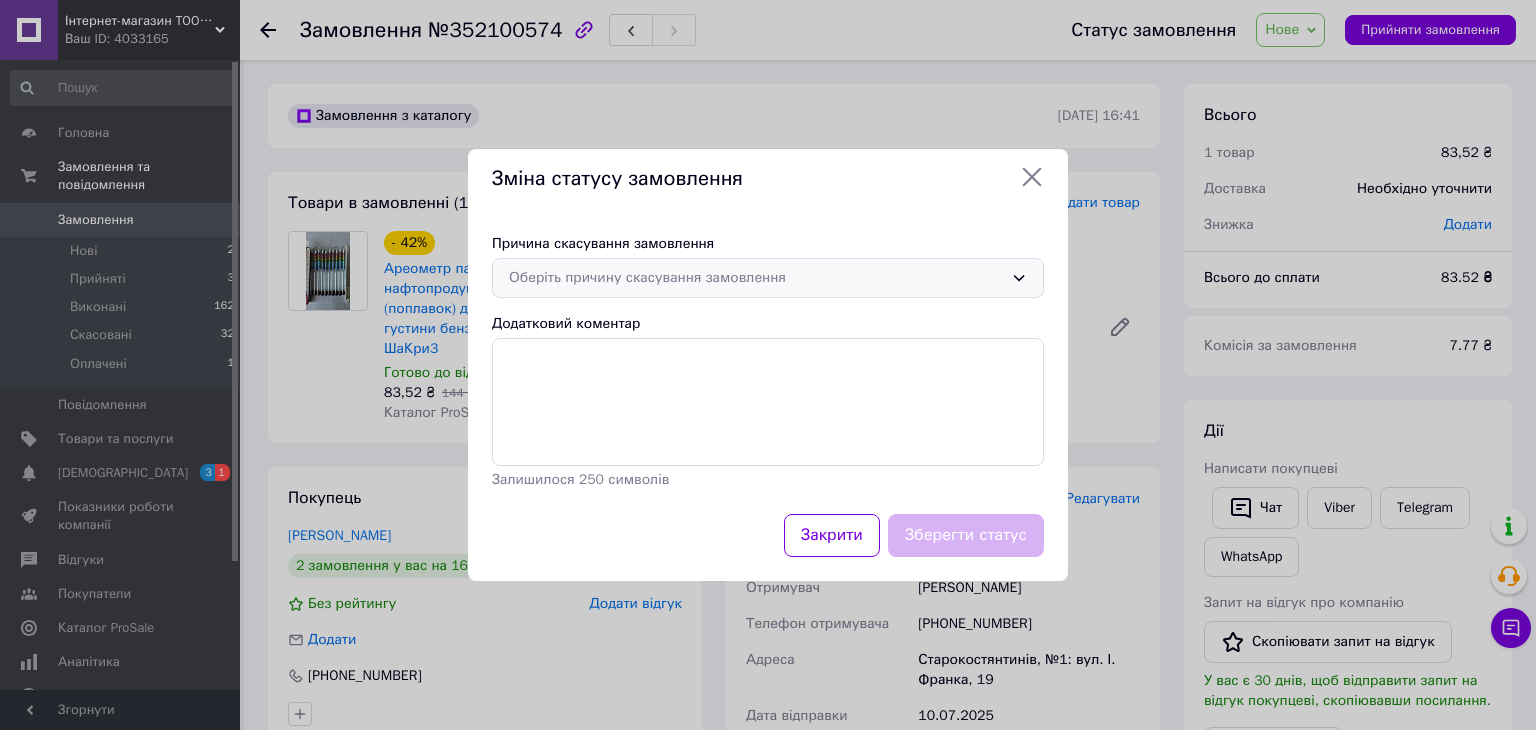 click on "Оберіть причину скасування замовлення" at bounding box center [756, 278] 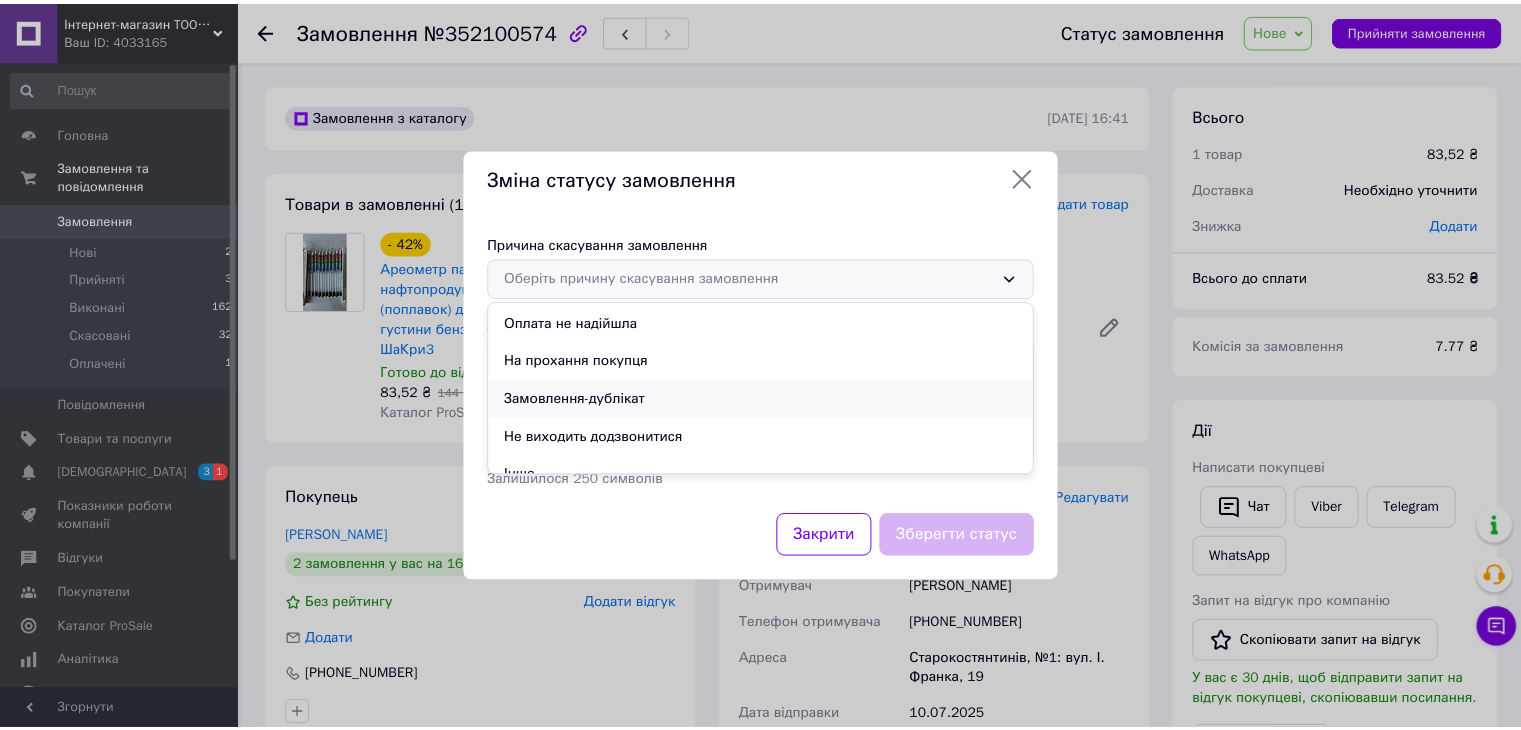scroll, scrollTop: 93, scrollLeft: 0, axis: vertical 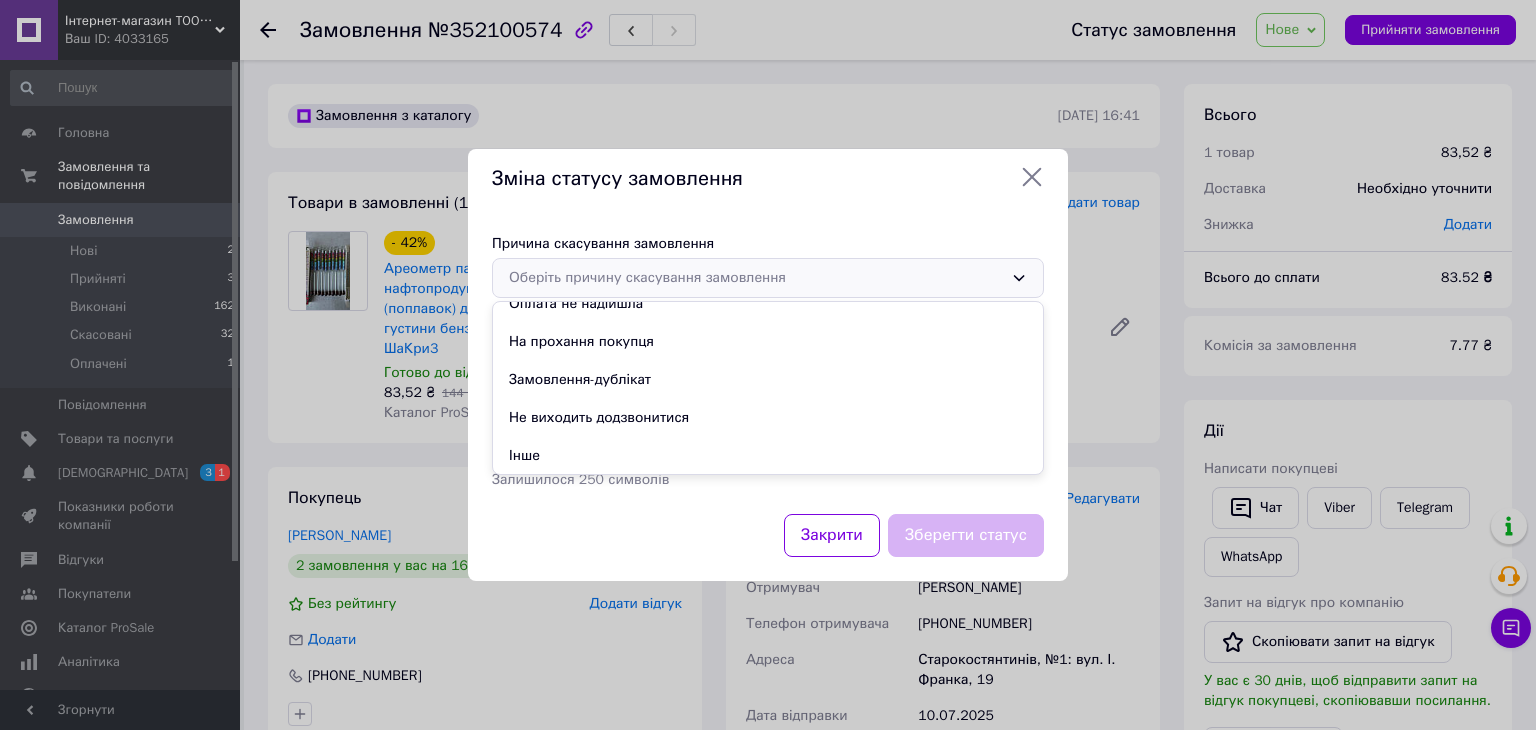 click on "Замовлення-дублікат" at bounding box center [768, 380] 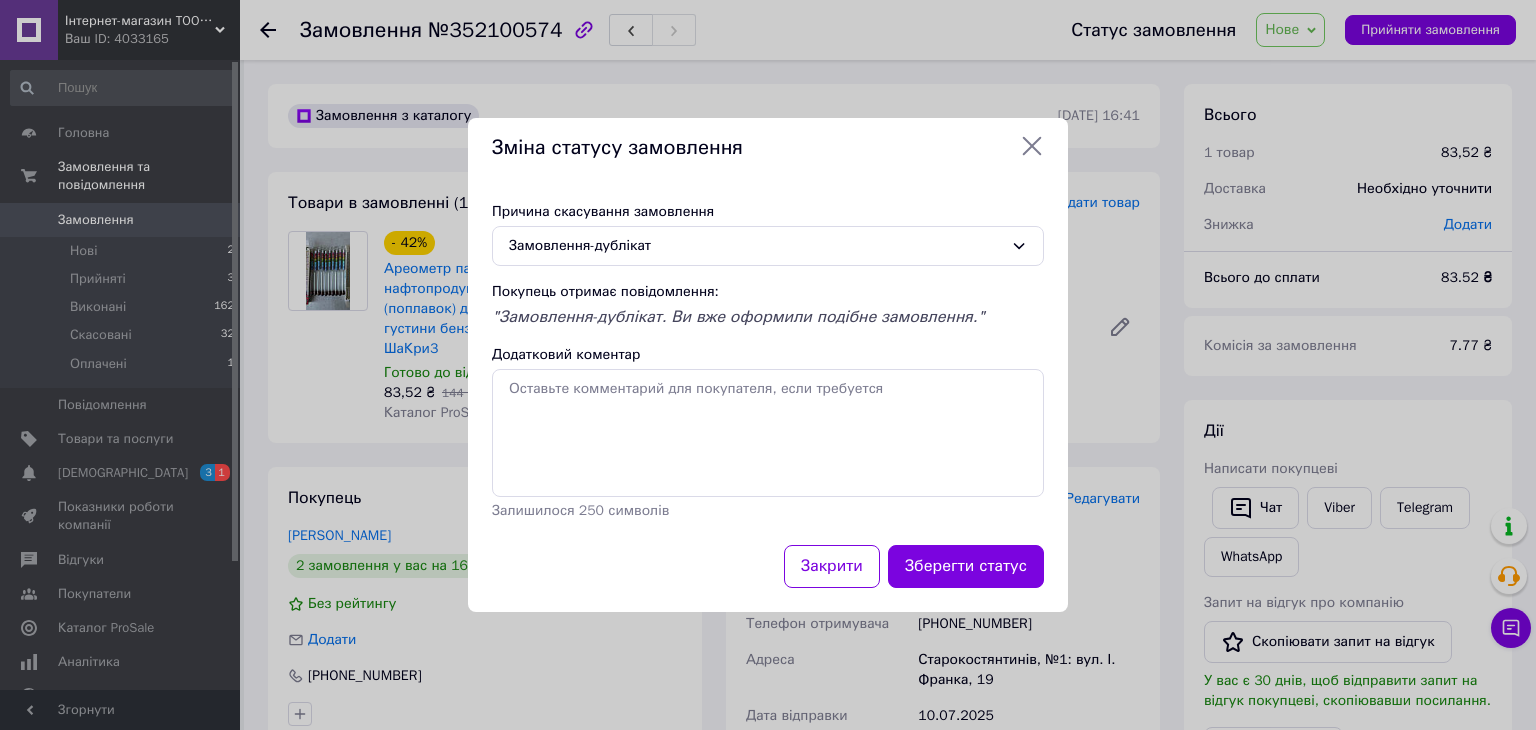 click 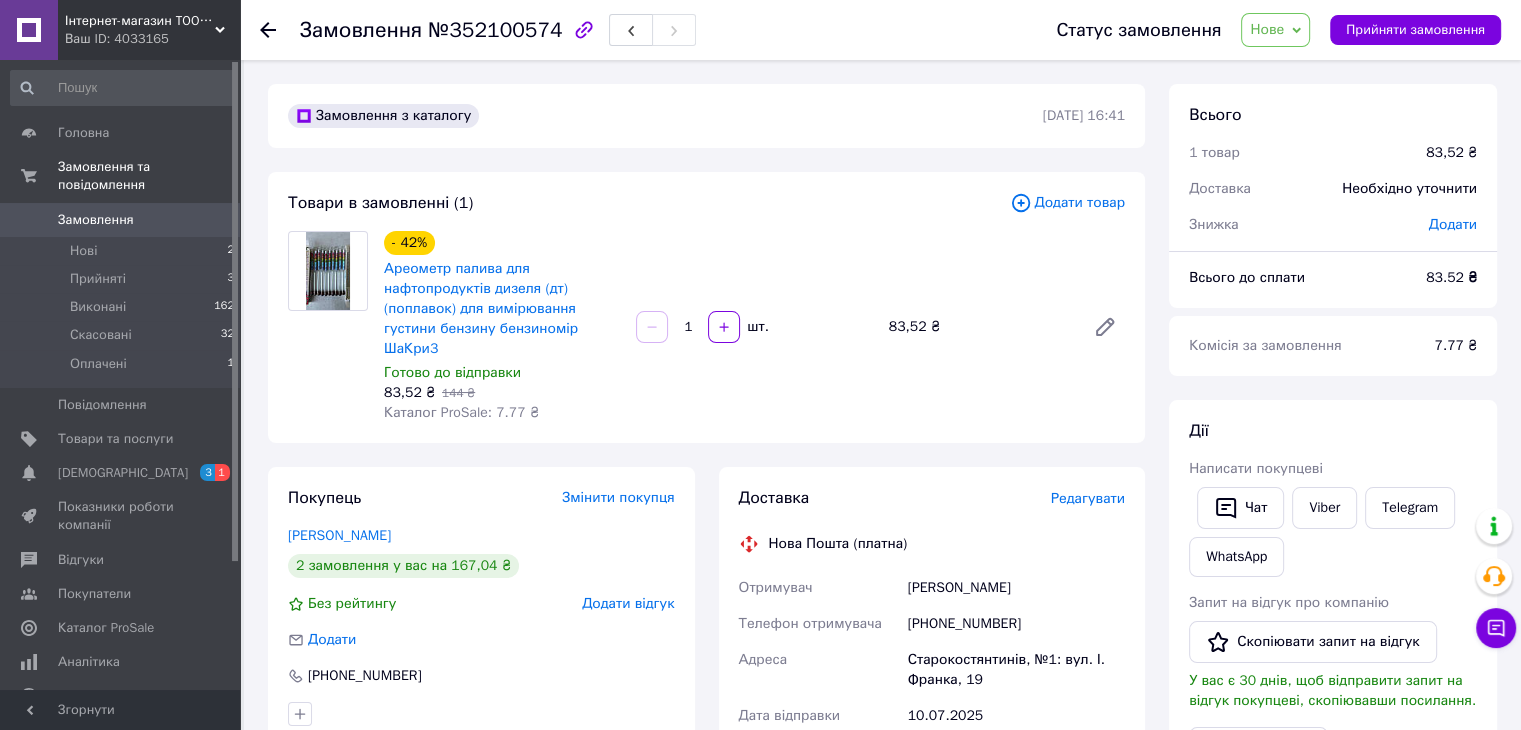 click at bounding box center (280, 30) 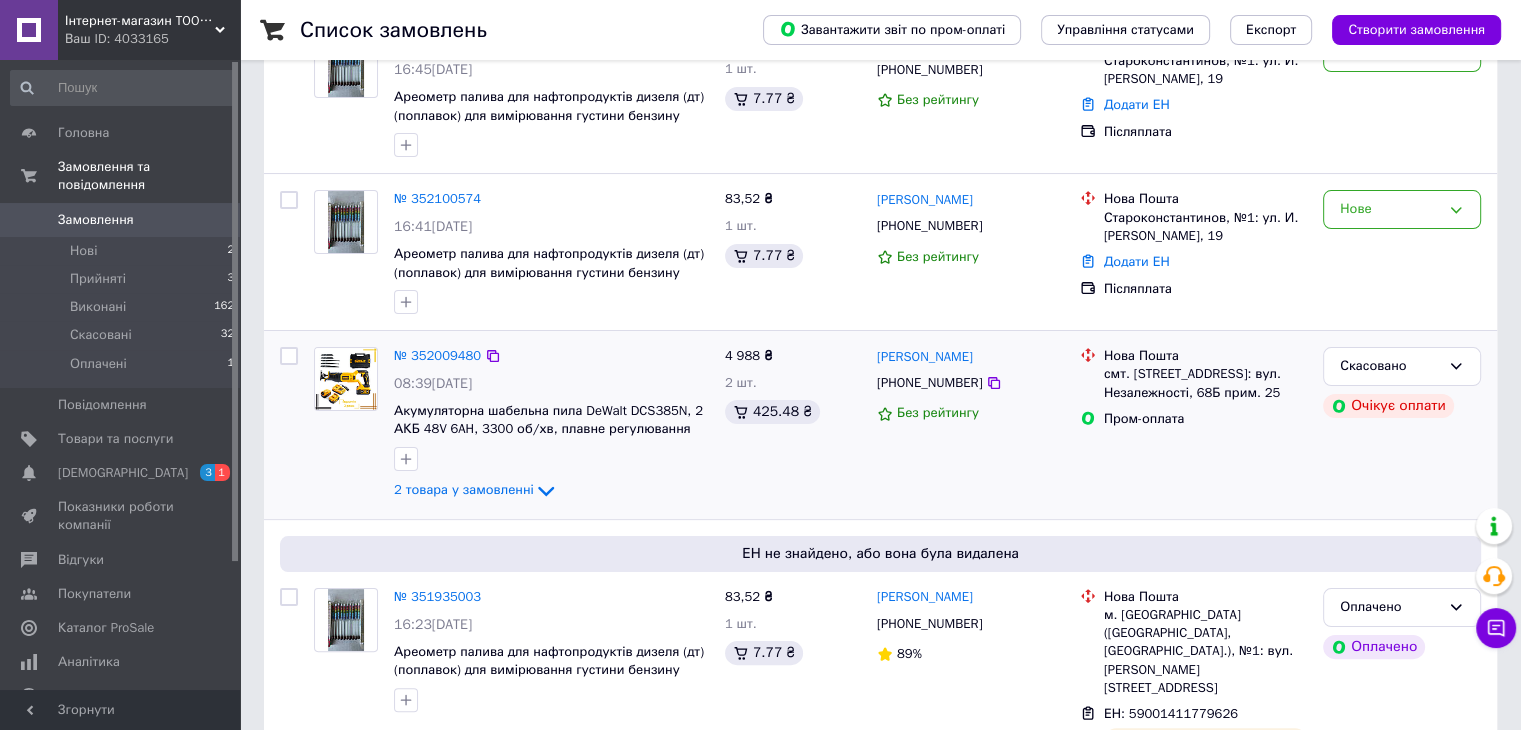 scroll, scrollTop: 100, scrollLeft: 0, axis: vertical 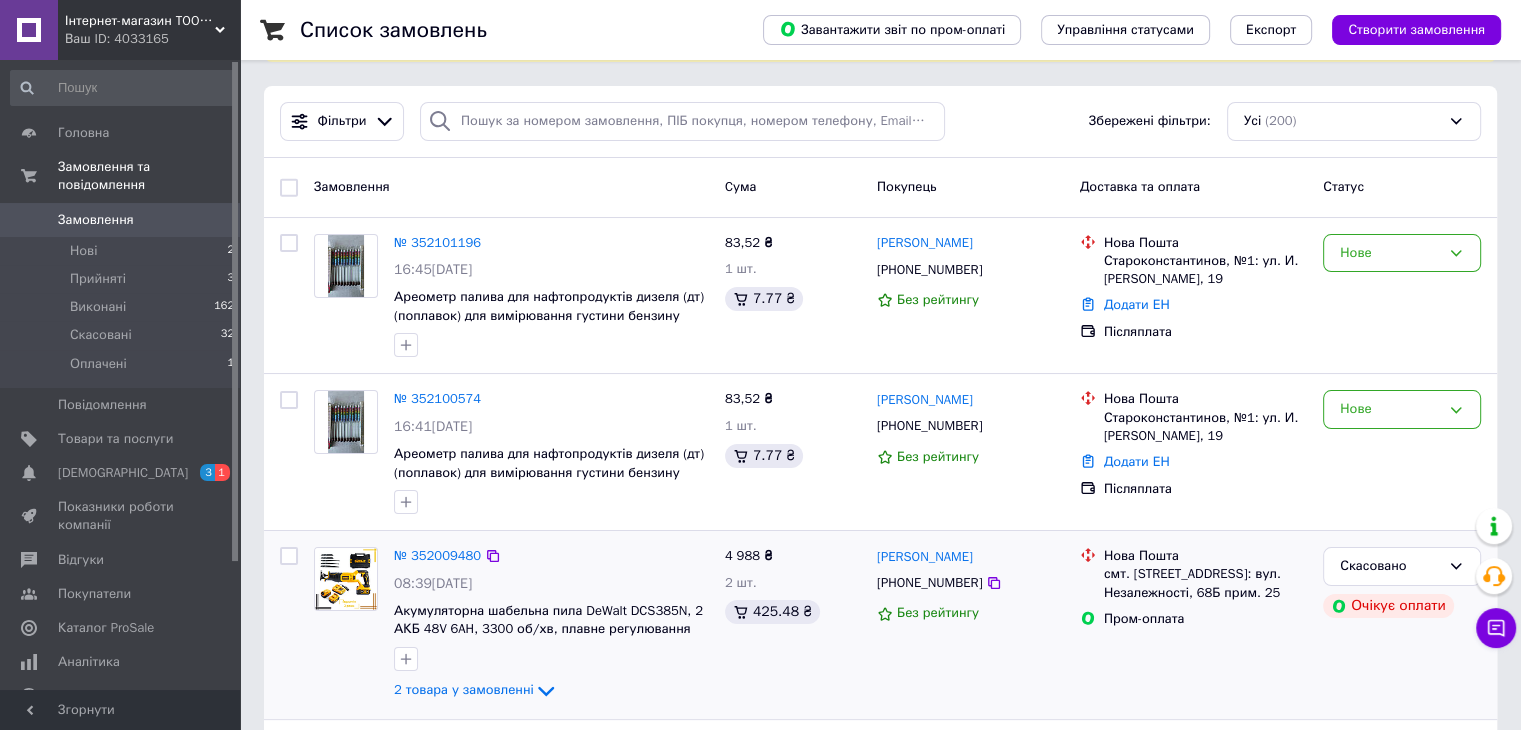 click on "Нова Пошта смт. Стара Вижівка, №1: вул. Незалежності, 68Б прим. 25 Пром-оплата" at bounding box center (1193, 625) 